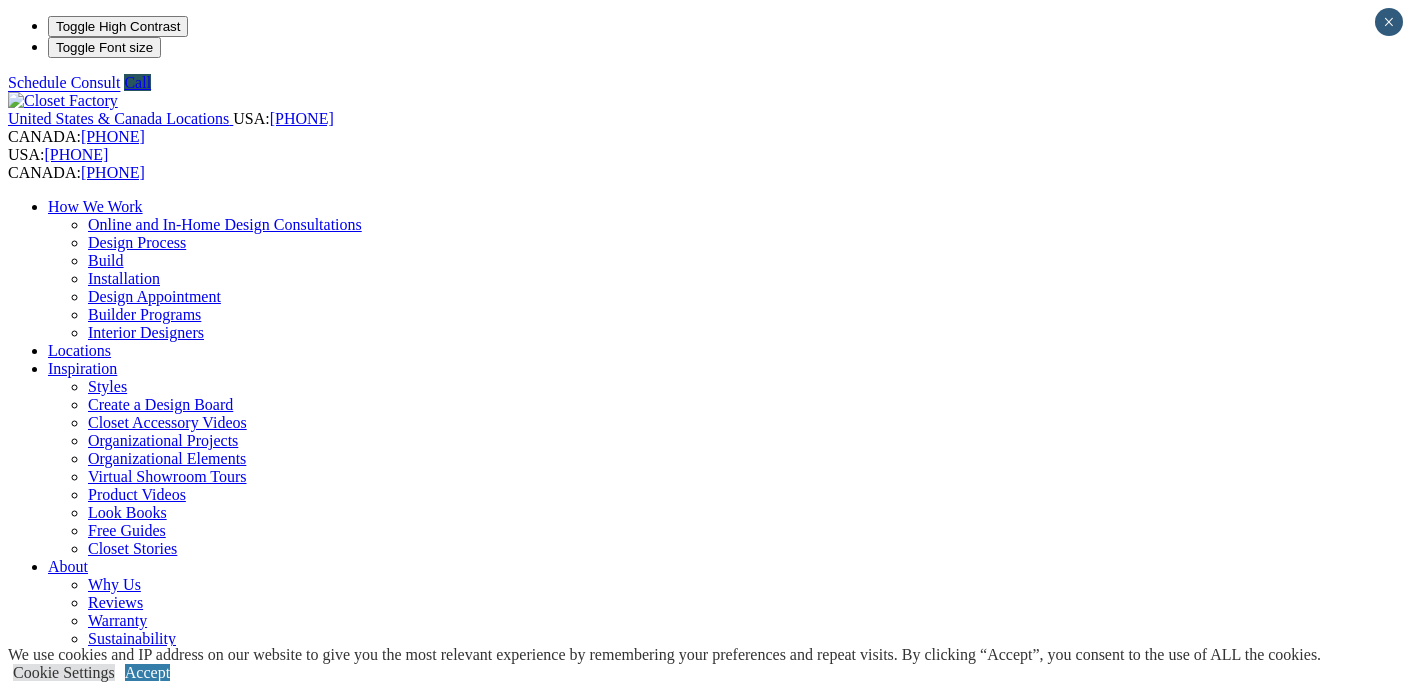 scroll, scrollTop: 0, scrollLeft: 0, axis: both 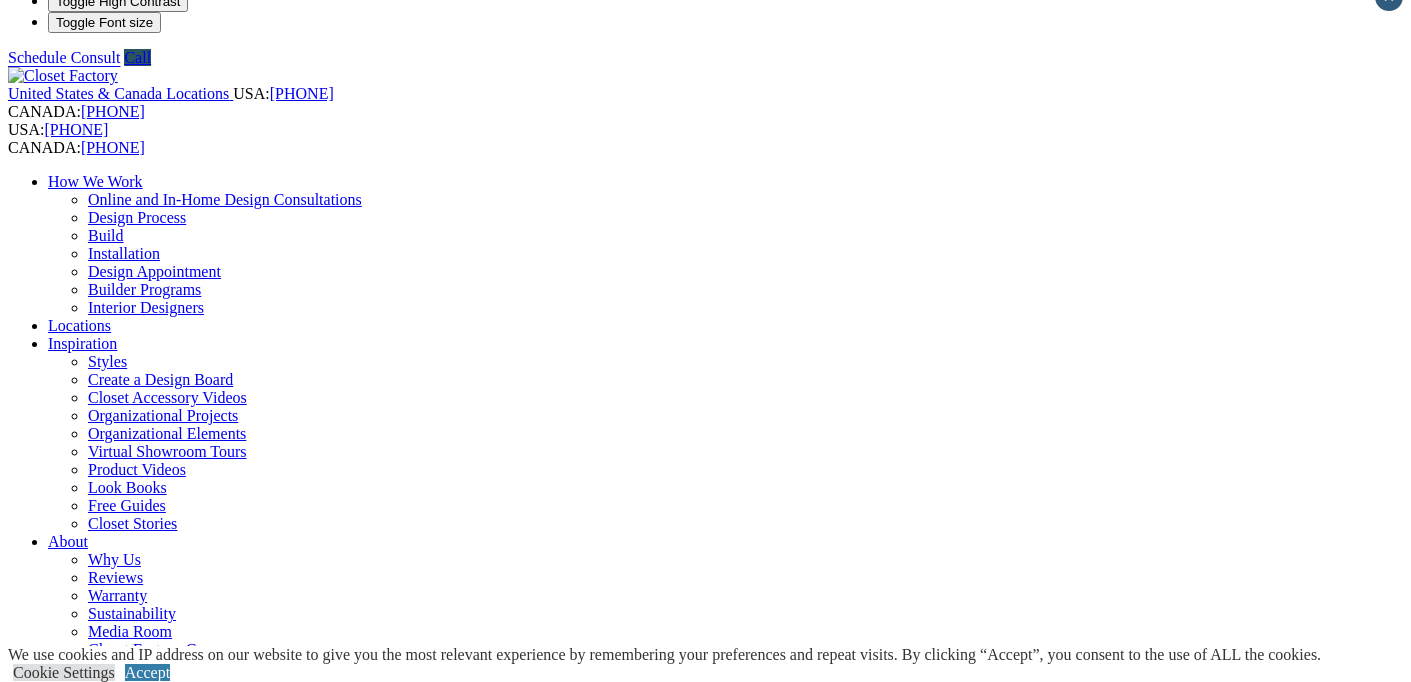 click on "Home Office" at bounding box center [90, 969] 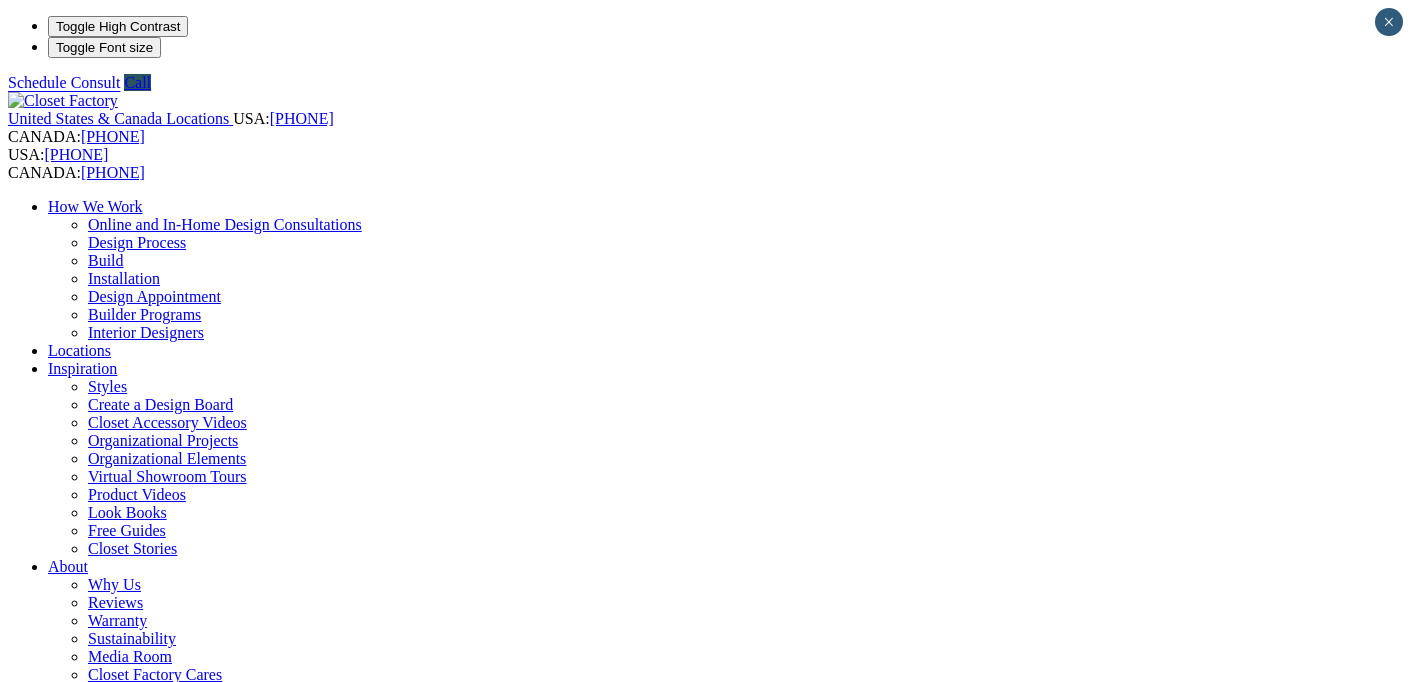 scroll, scrollTop: 0, scrollLeft: 0, axis: both 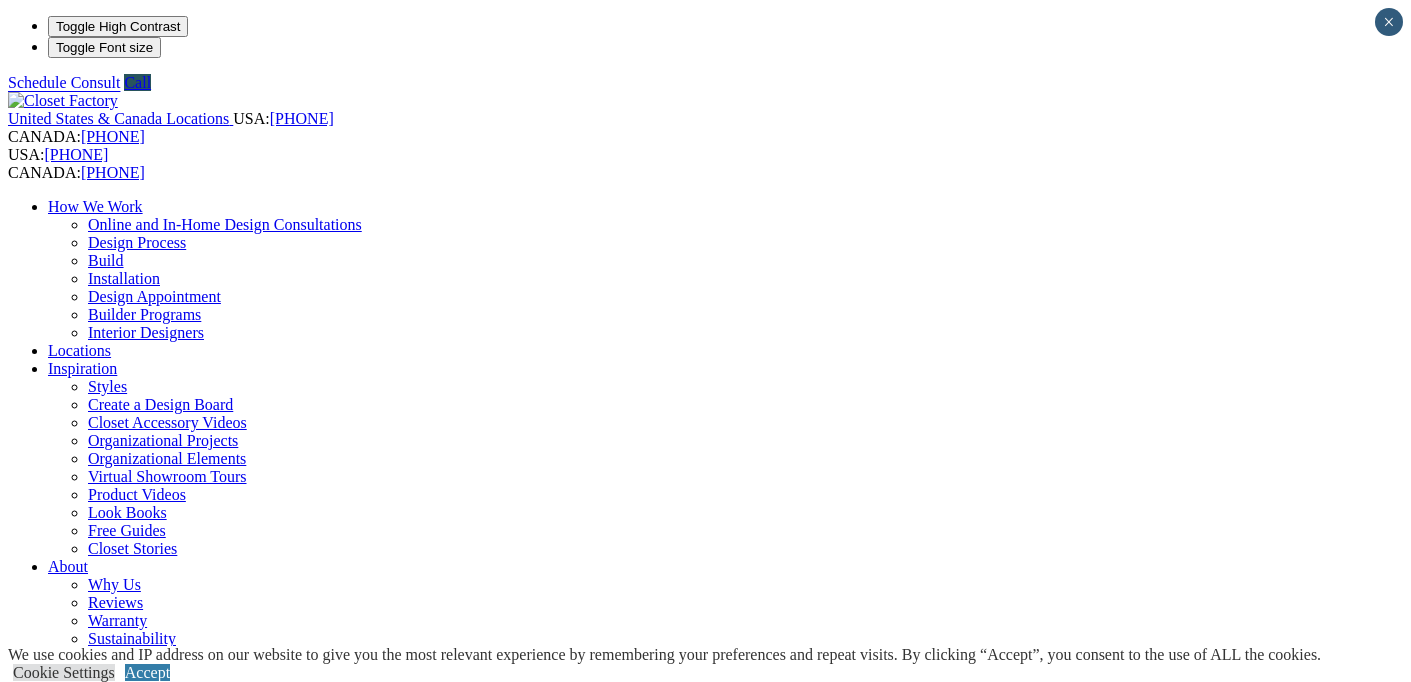 click on "Home Office" at bounding box center (90, 994) 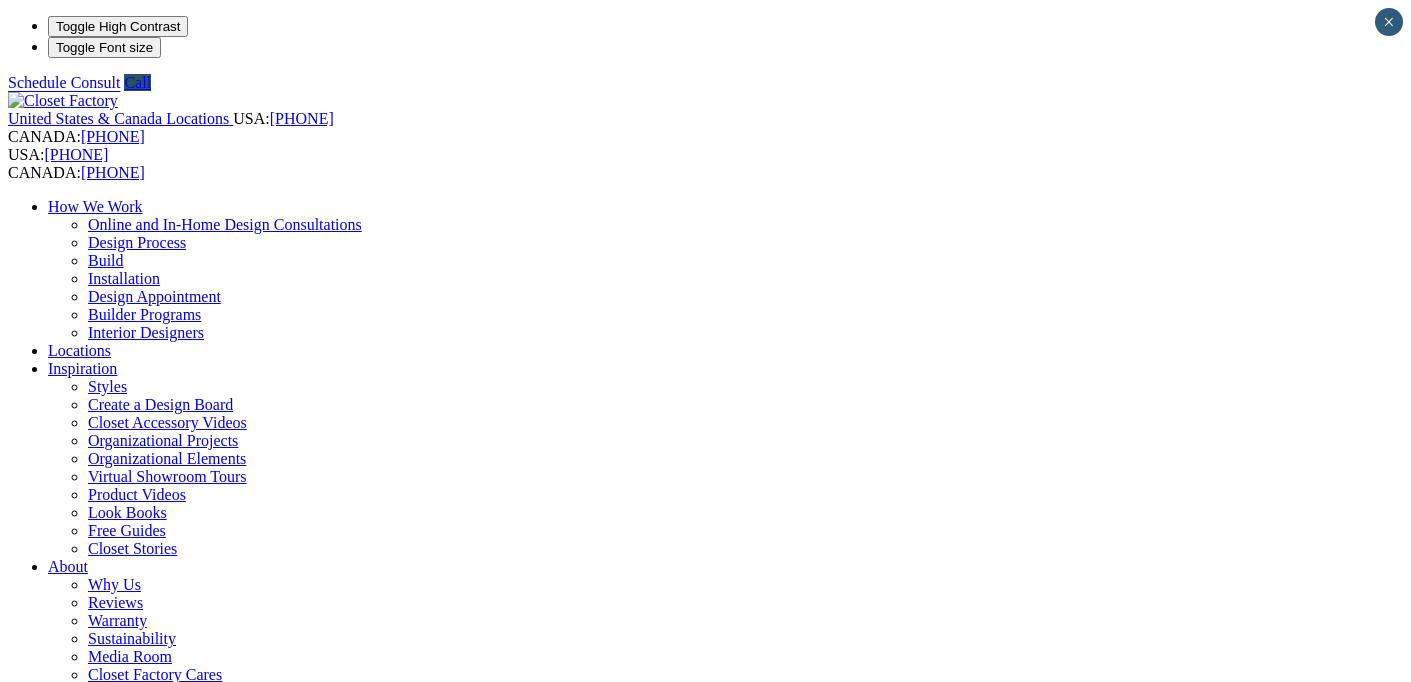 scroll, scrollTop: 0, scrollLeft: 0, axis: both 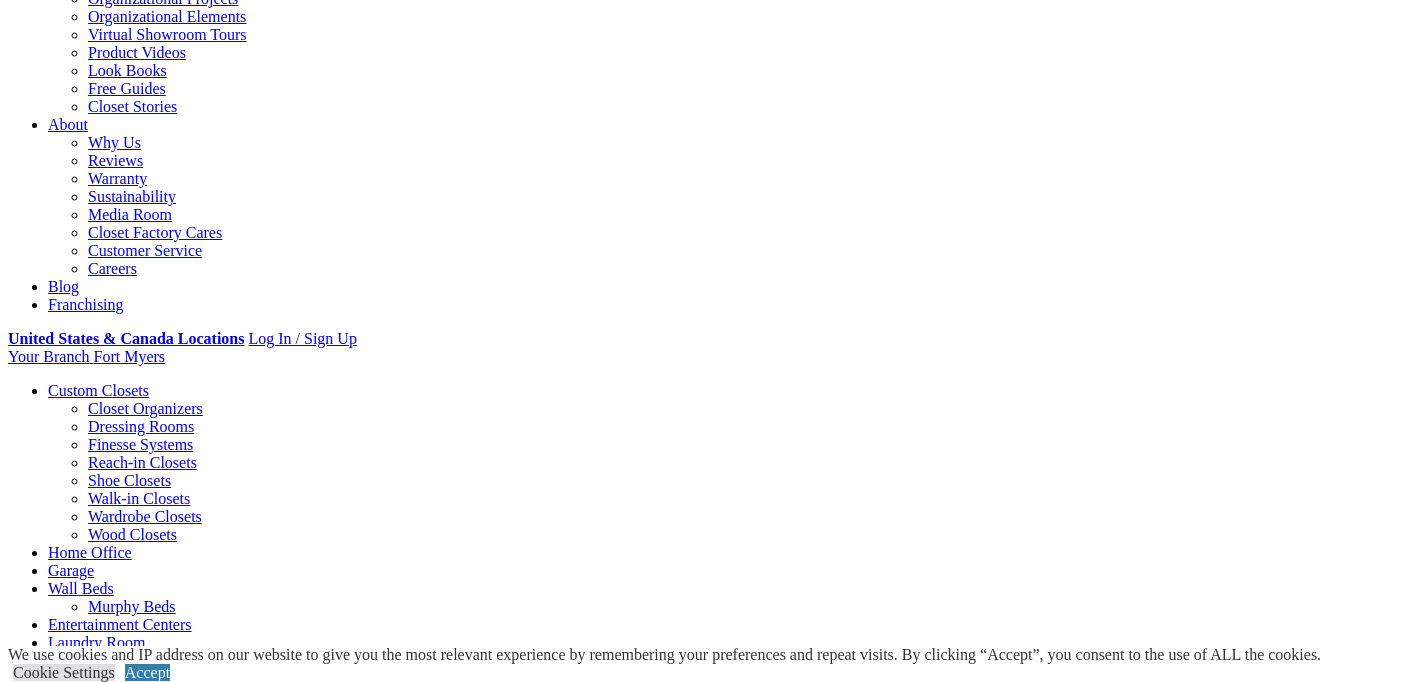 click on "Home Office" at bounding box center [90, 552] 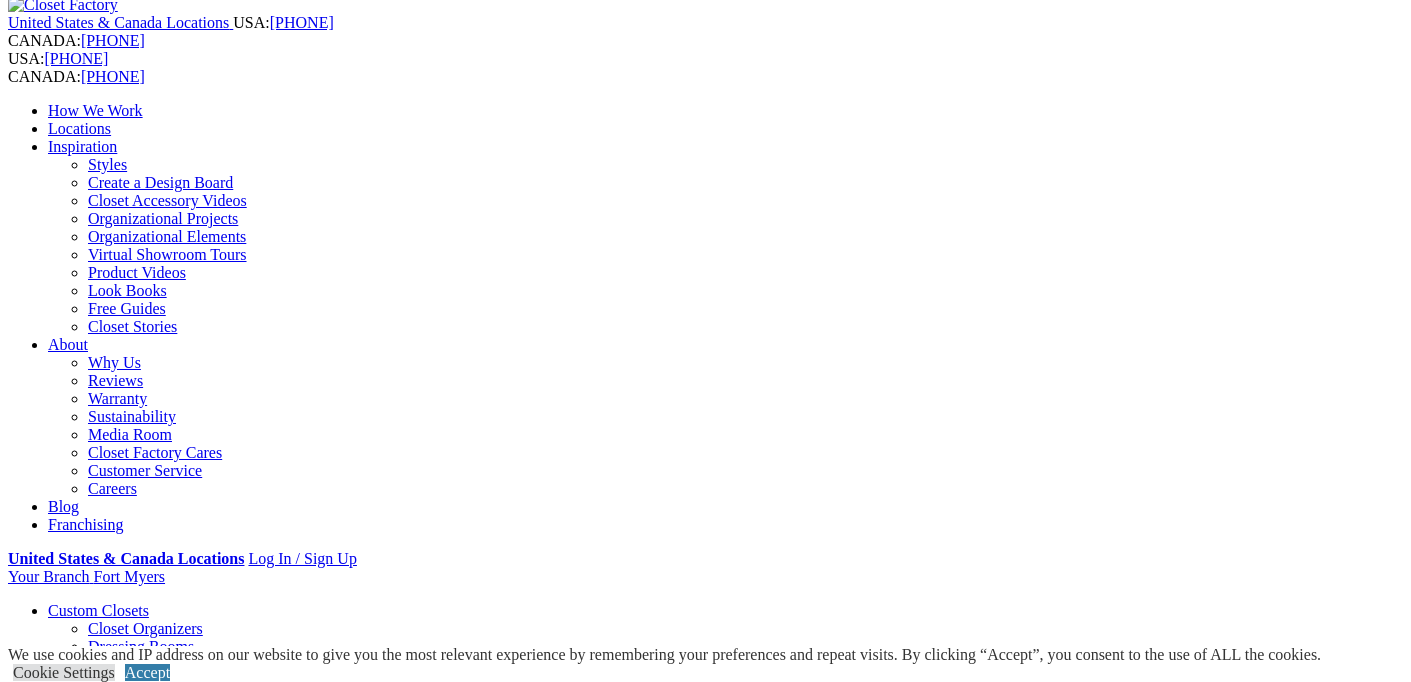 scroll, scrollTop: 94, scrollLeft: 0, axis: vertical 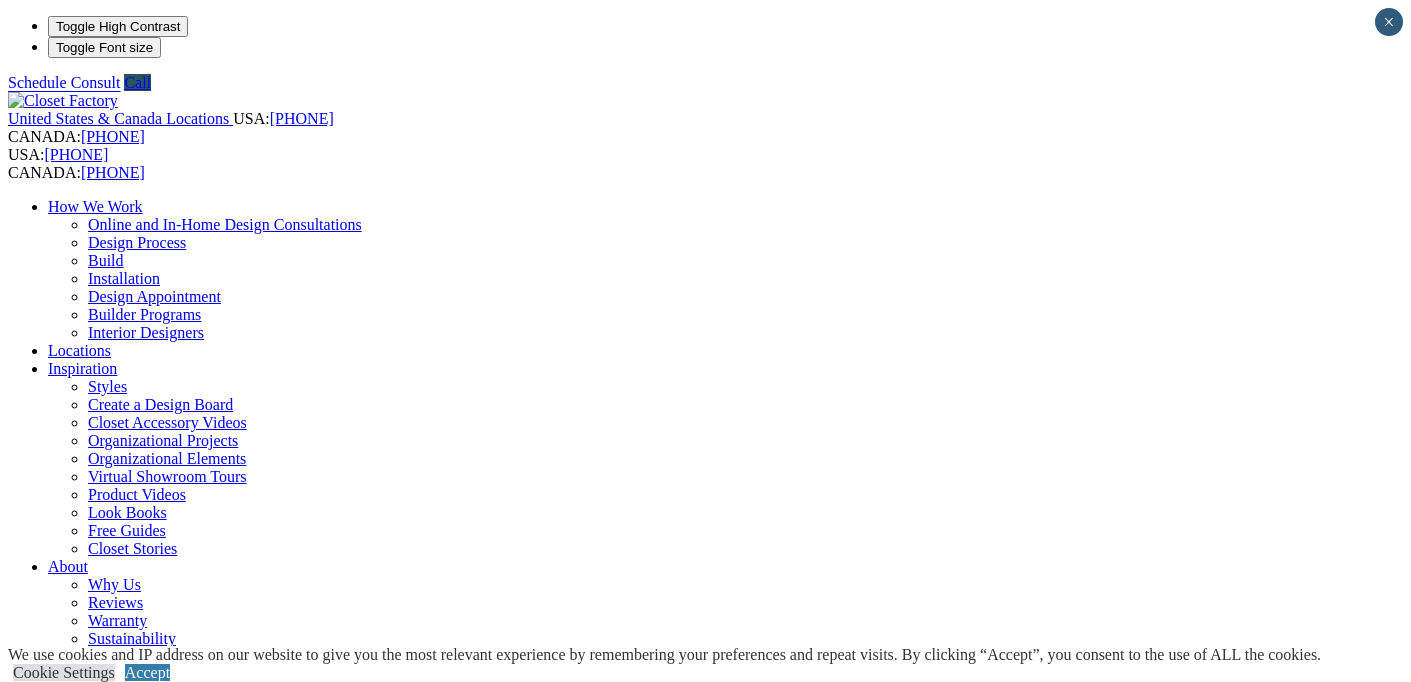 click on "Next Slide" at bounding box center (705, 1987) 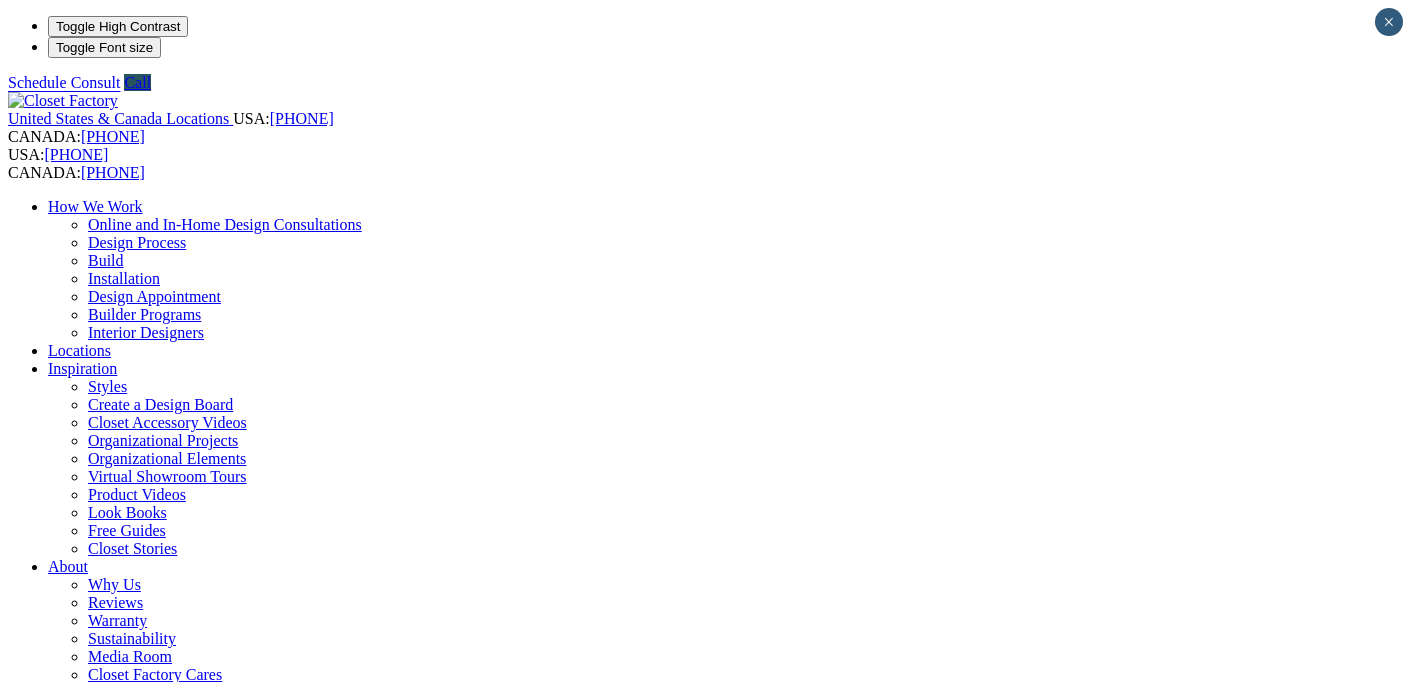 scroll, scrollTop: 0, scrollLeft: 0, axis: both 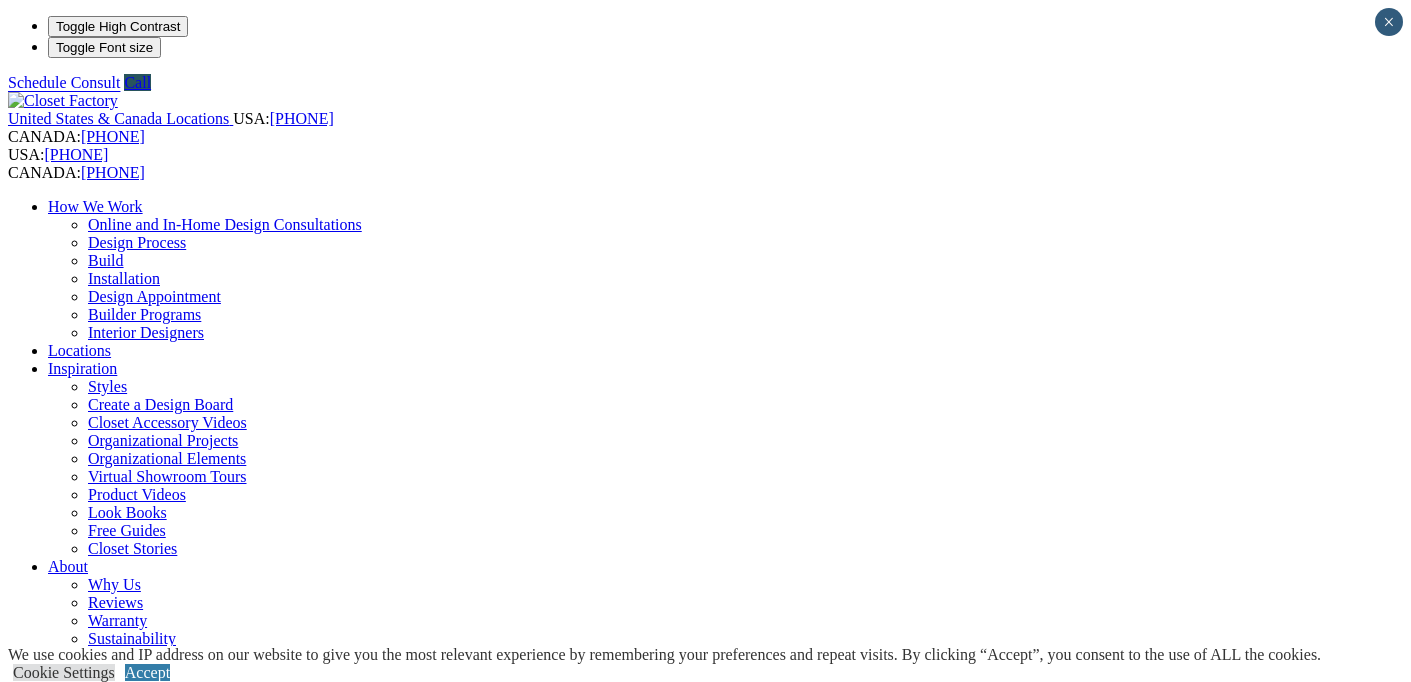 click on "Wine & Pantry" at bounding box center [136, 1246] 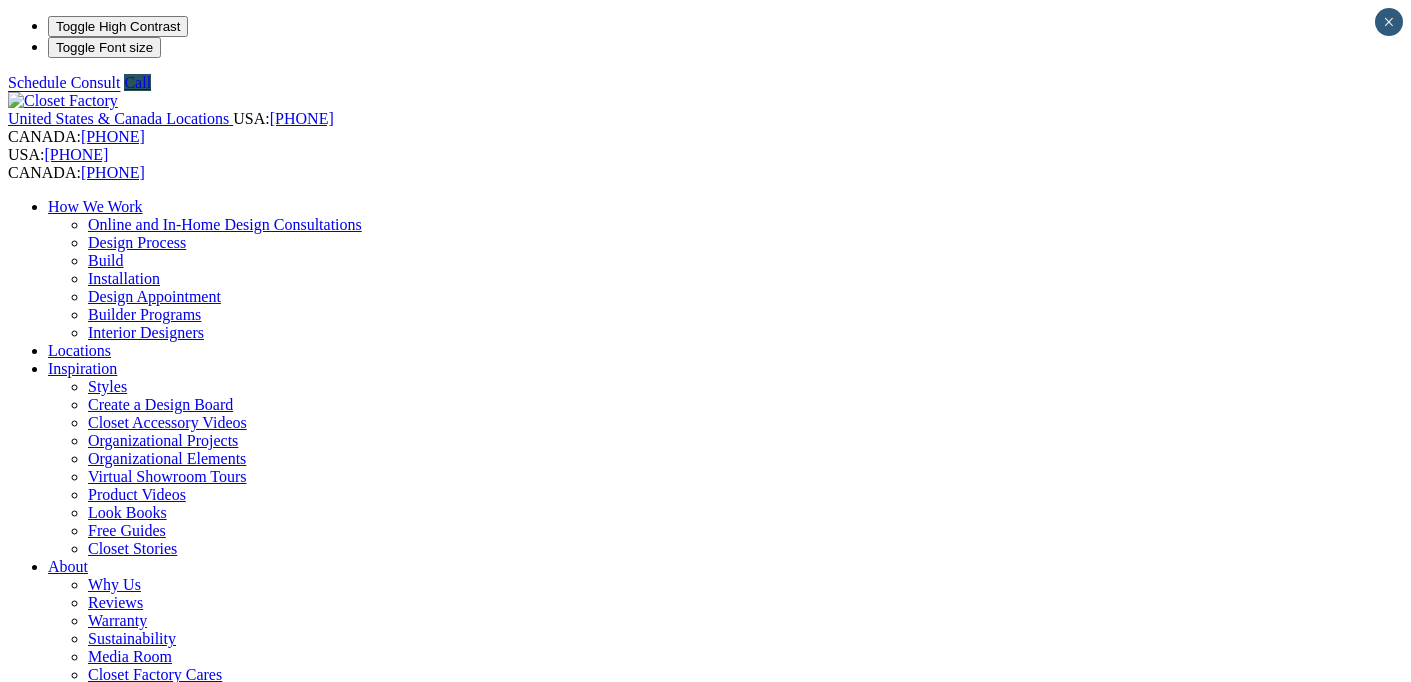 scroll, scrollTop: 0, scrollLeft: 0, axis: both 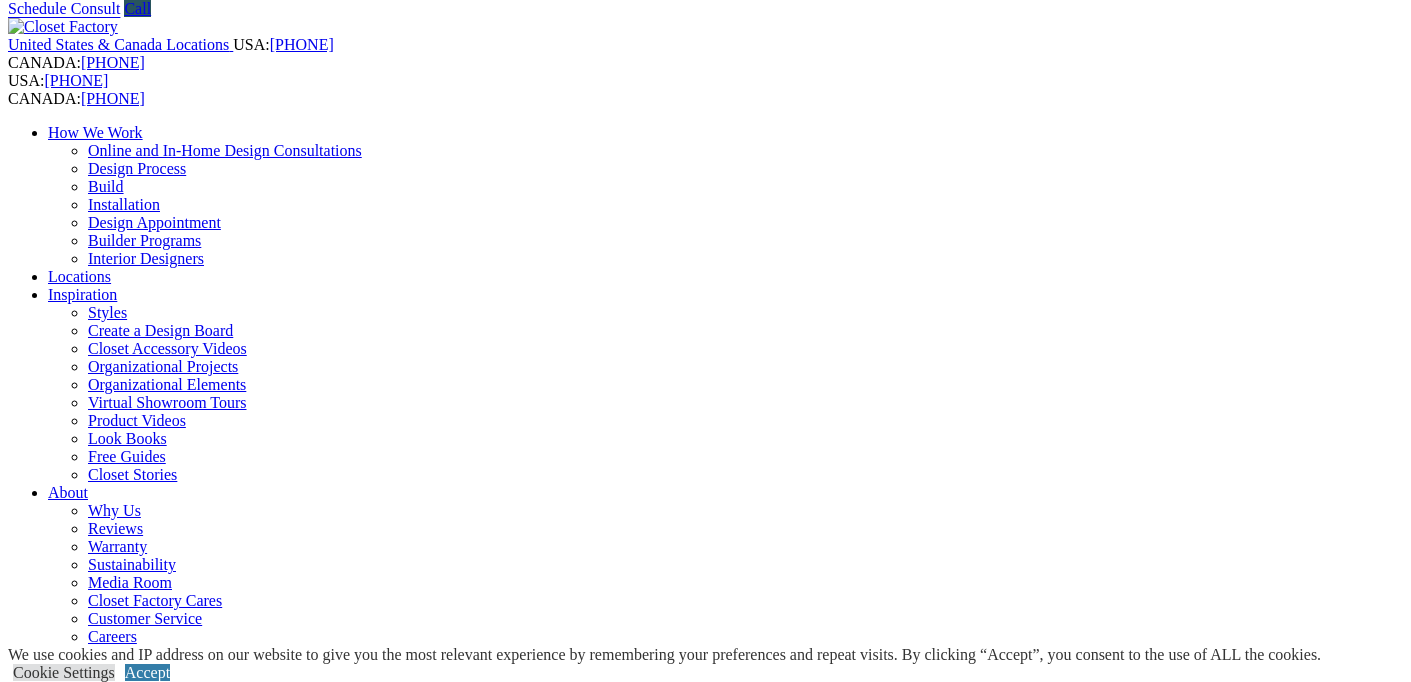 click on "Wine & Pantry" at bounding box center (136, 1172) 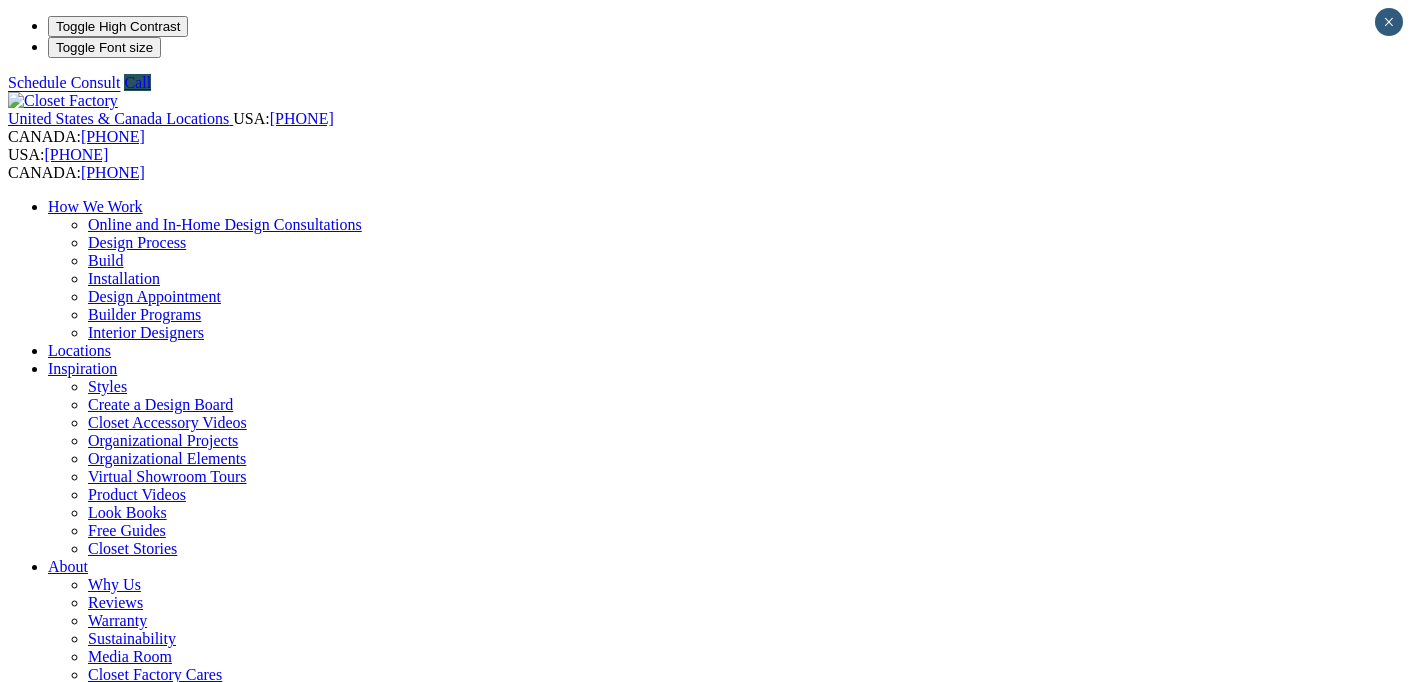 scroll, scrollTop: 0, scrollLeft: 0, axis: both 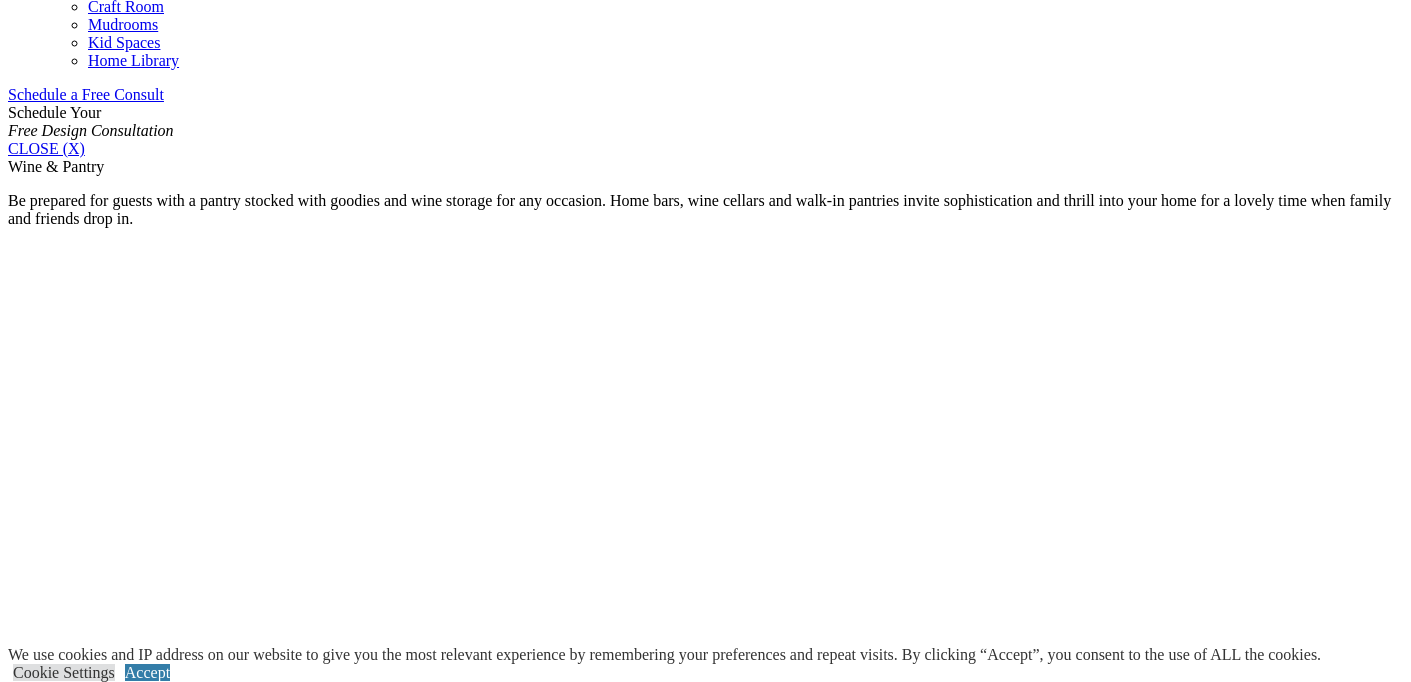 click on "Home Bar" at bounding box center [81, 1503] 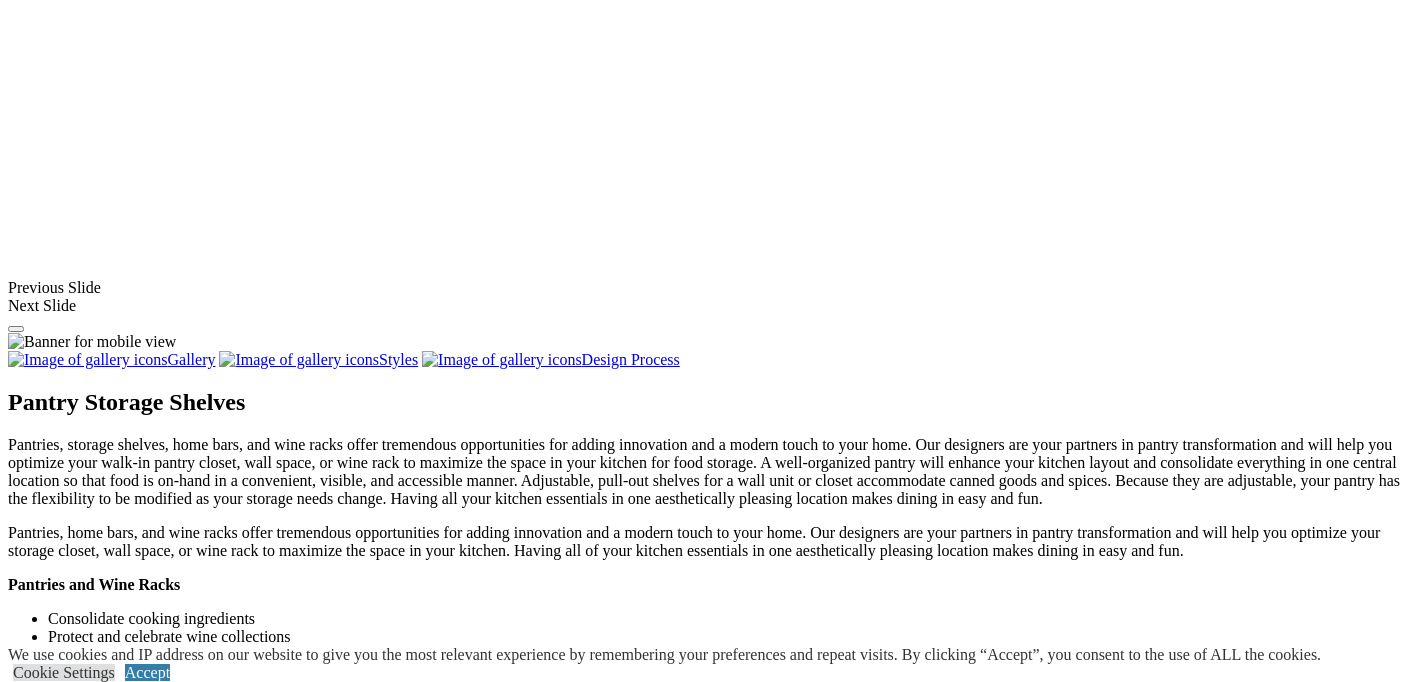 scroll, scrollTop: 1648, scrollLeft: 0, axis: vertical 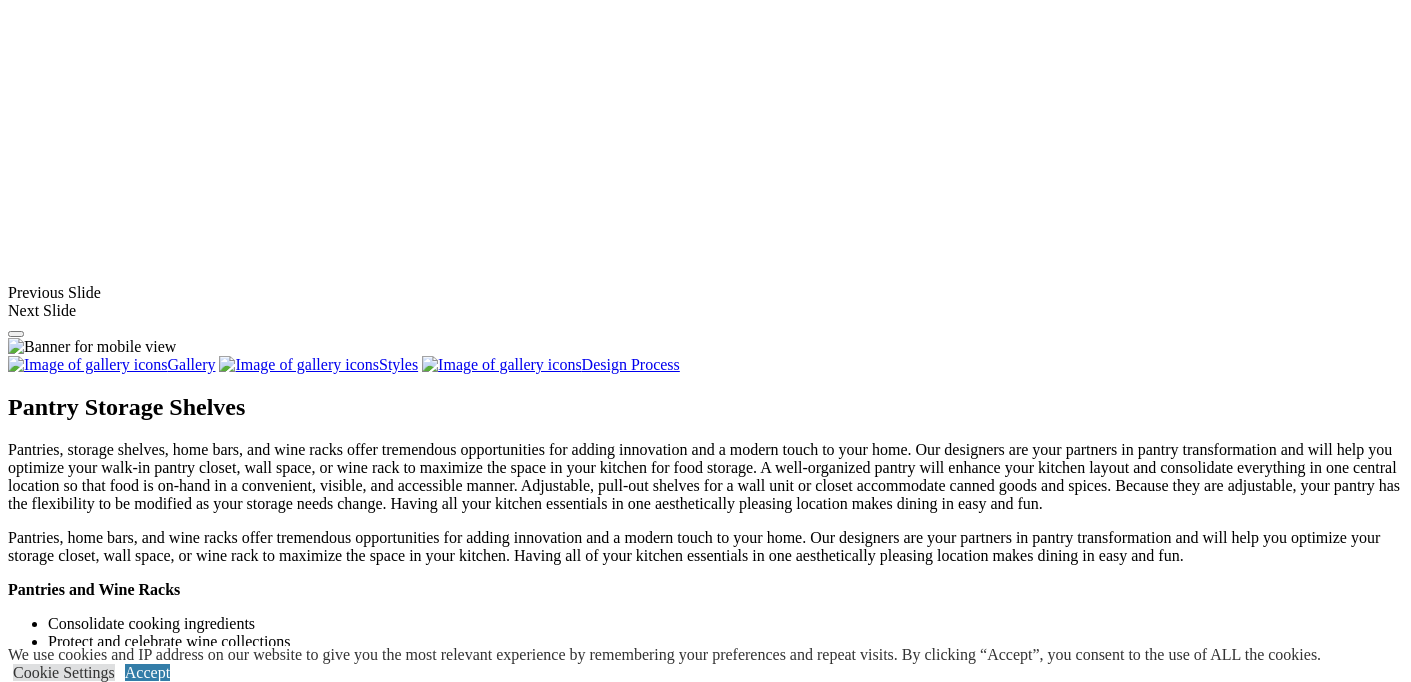click on "Load More" at bounding box center (44, 1549) 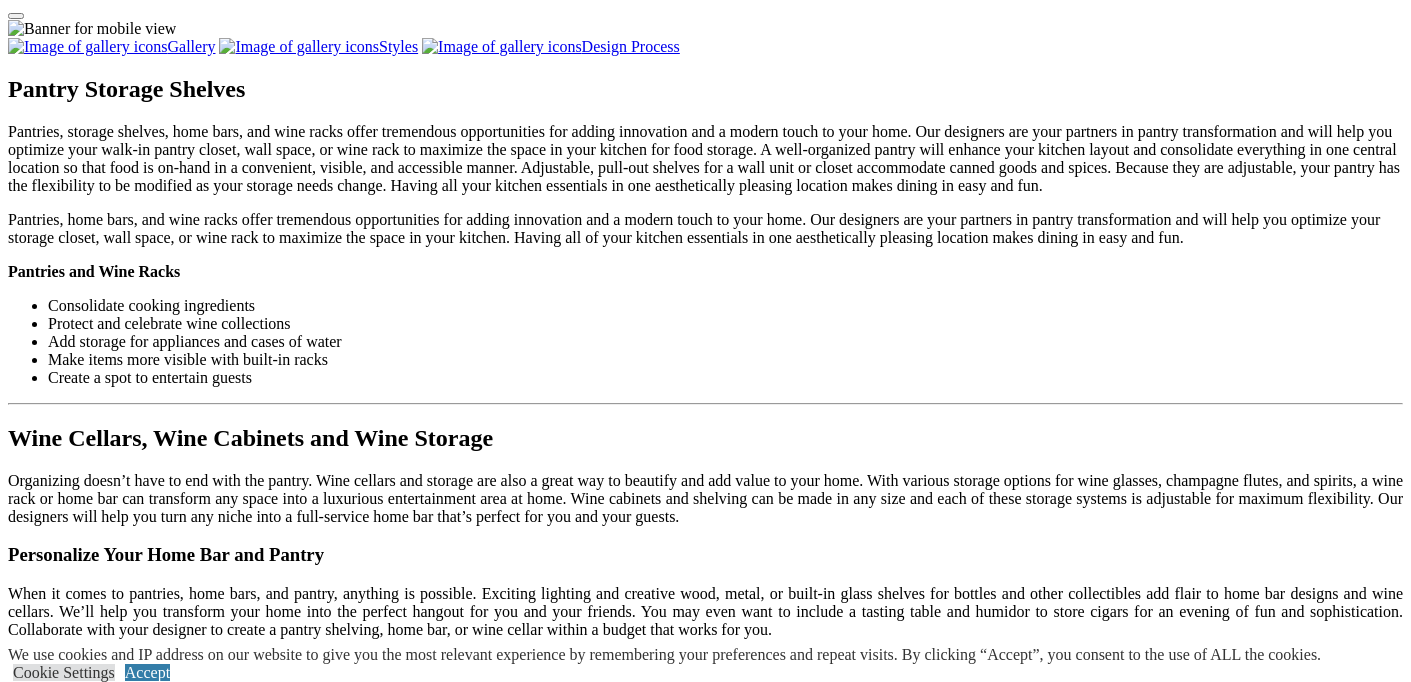 scroll, scrollTop: 1962, scrollLeft: 0, axis: vertical 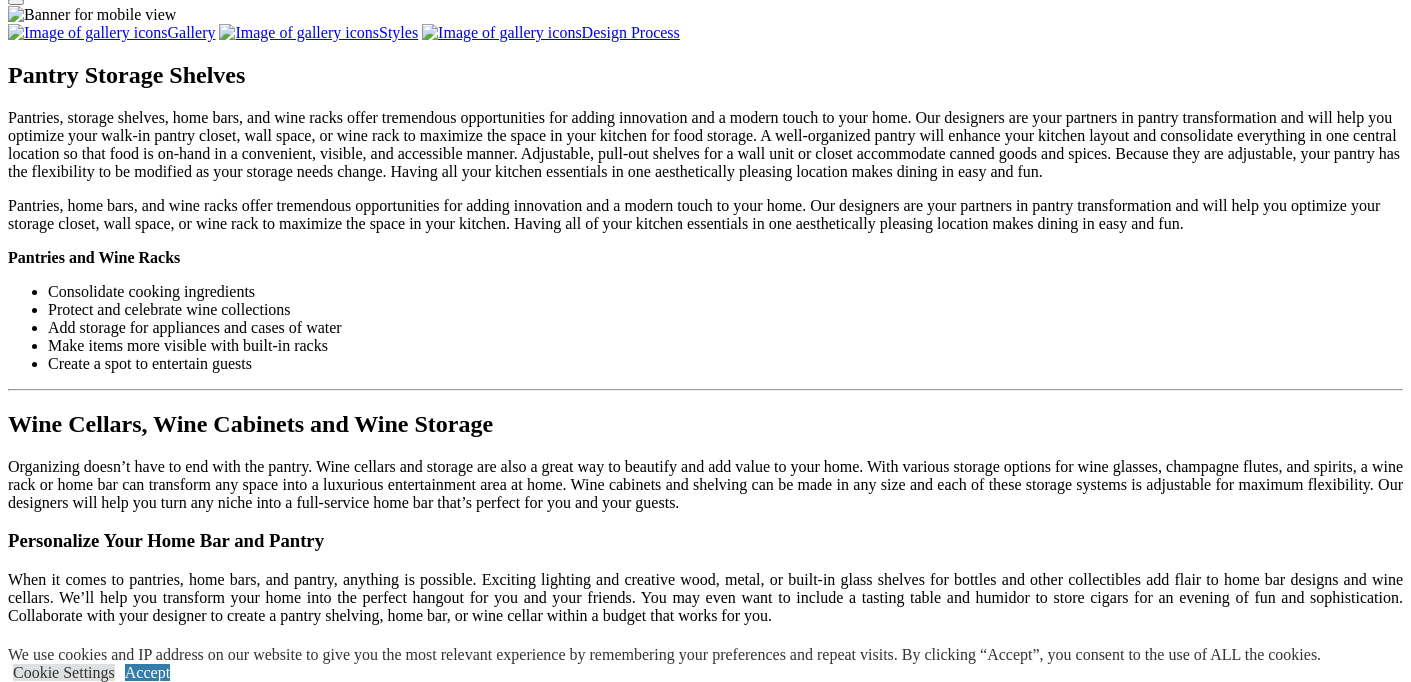 click on "Online and In-Home Design Consultations" at bounding box center [225, -1738] 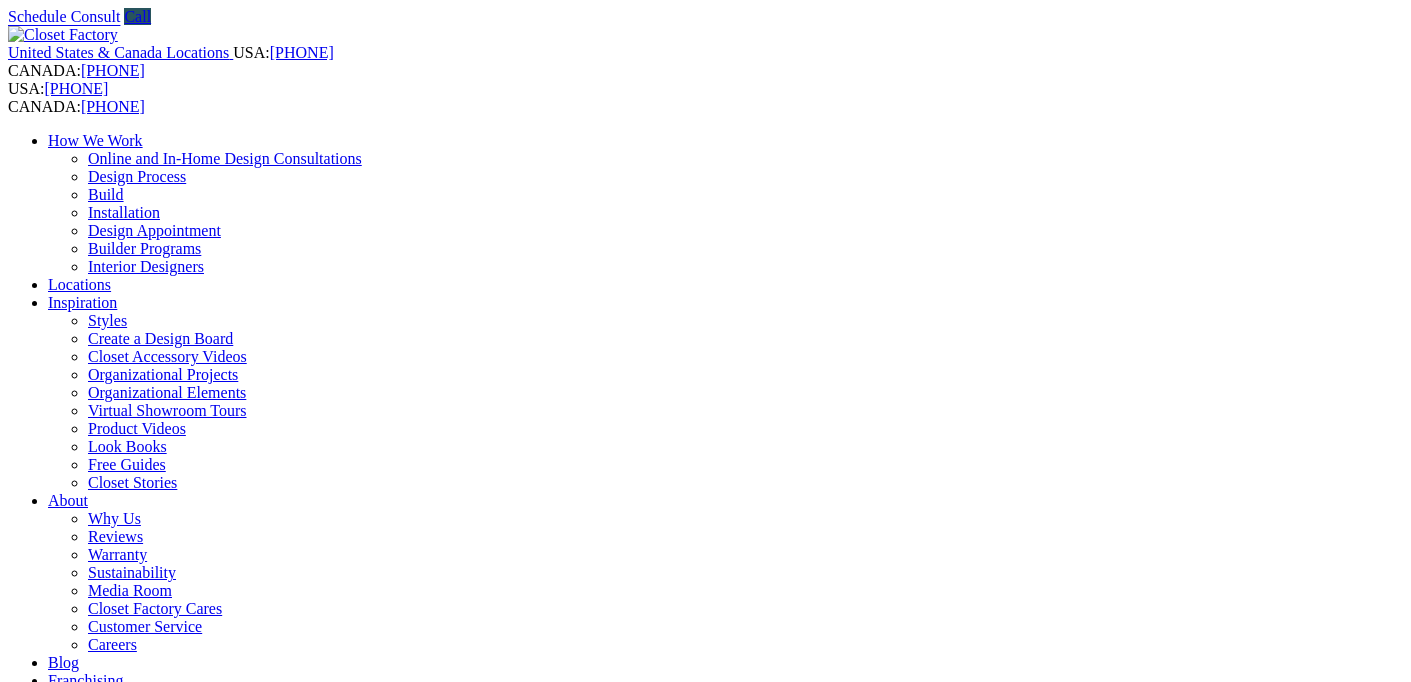 scroll, scrollTop: 0, scrollLeft: 0, axis: both 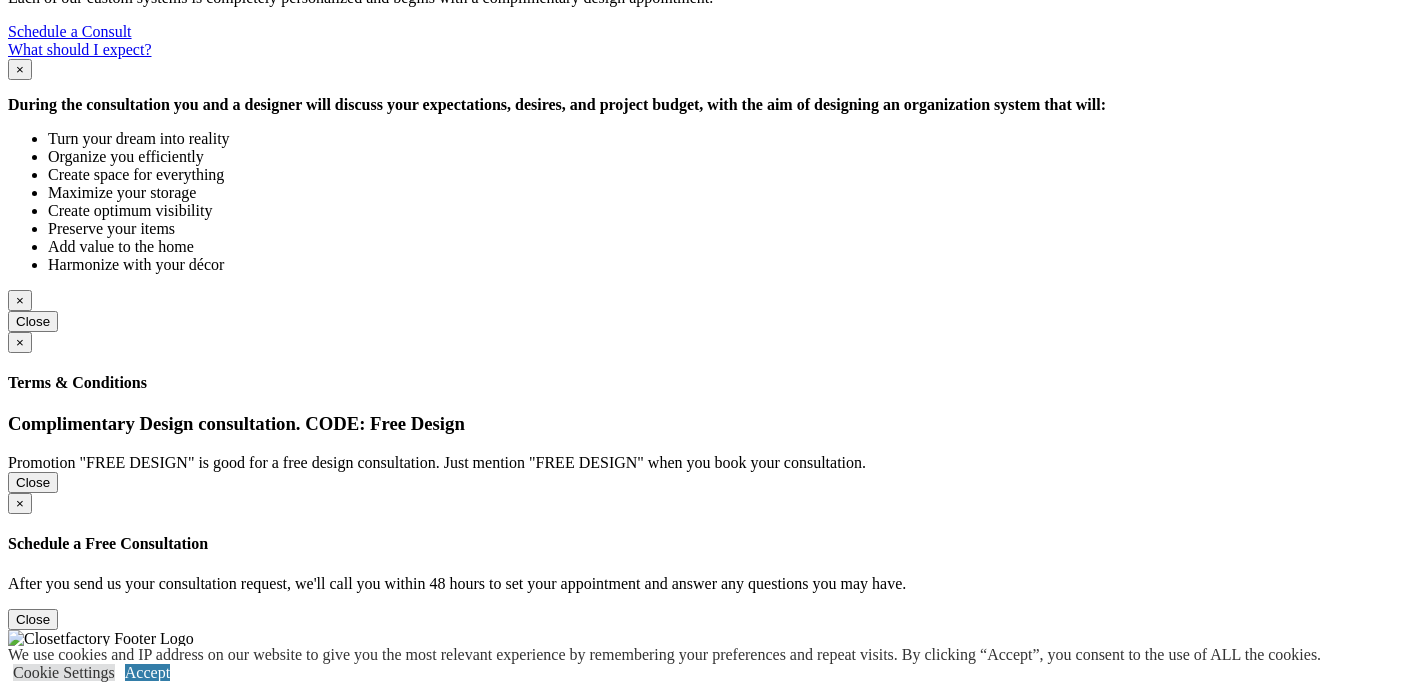 click on "Home Office" at bounding box center (90, 1360) 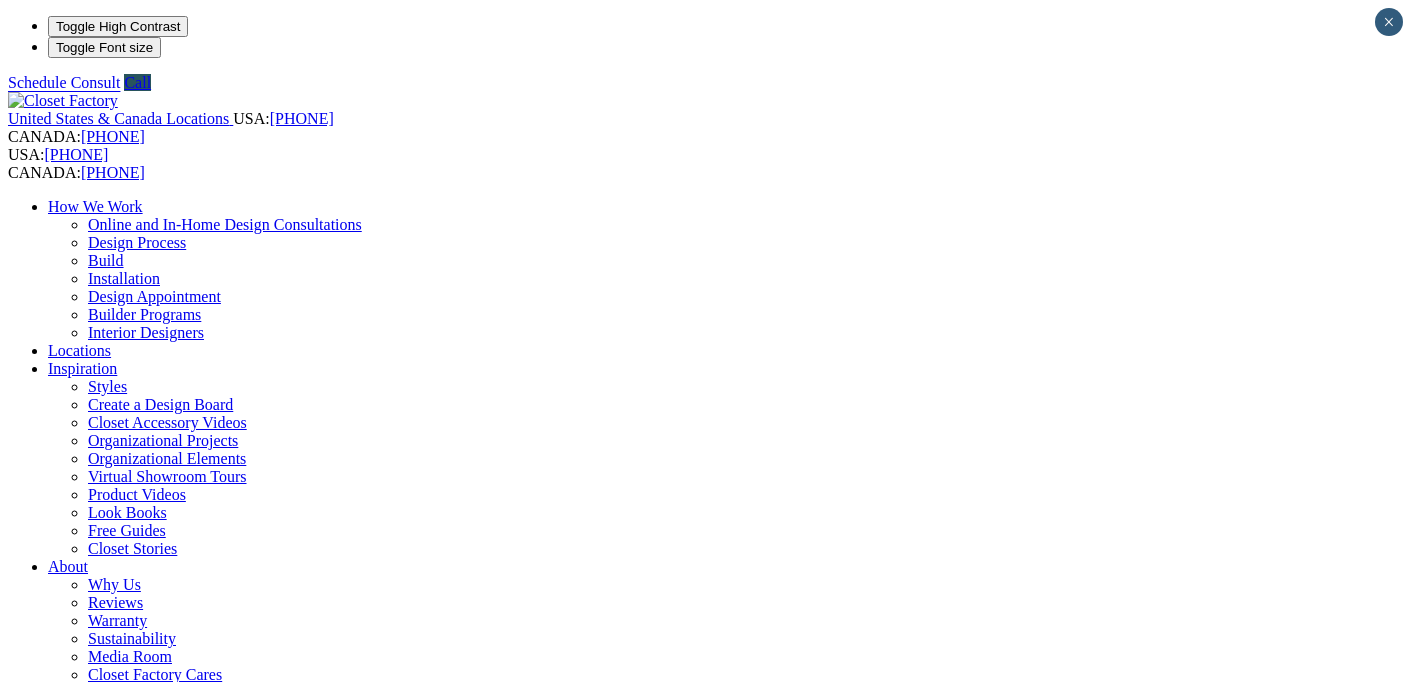scroll, scrollTop: 0, scrollLeft: 0, axis: both 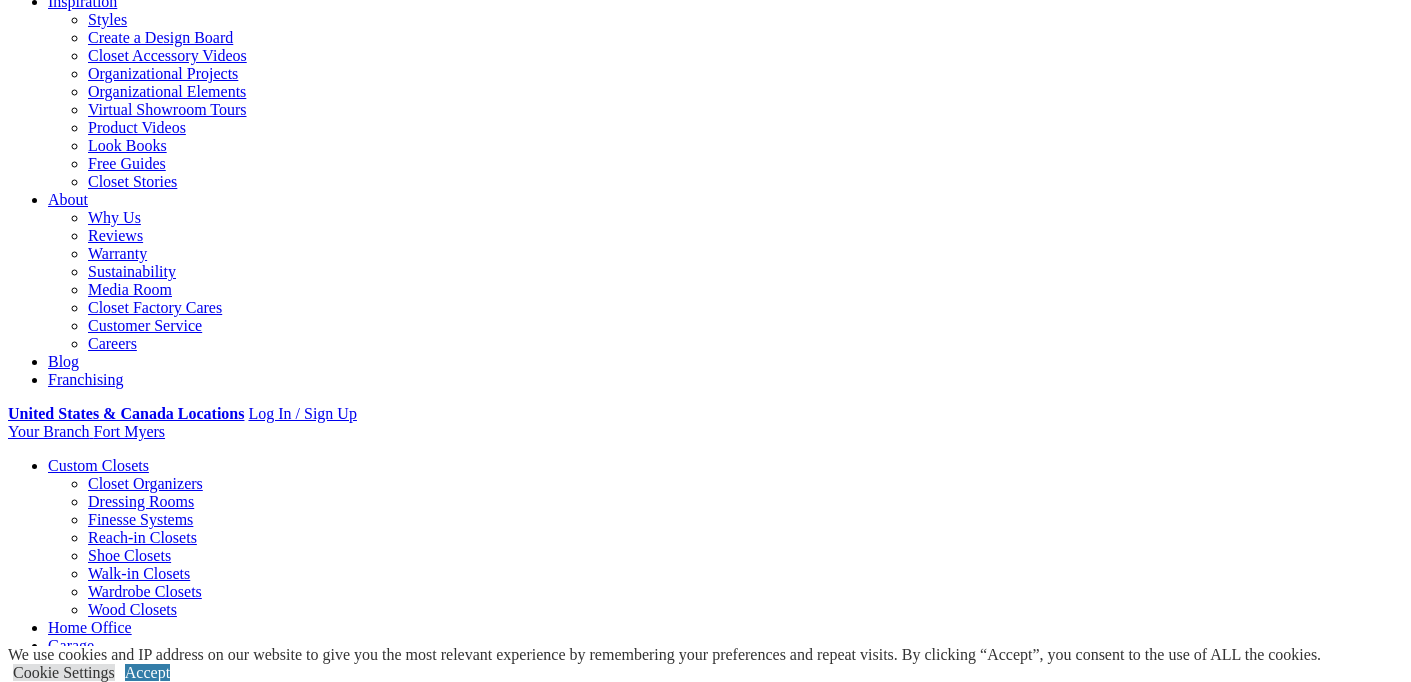 click on "Gallery" at bounding box center [111, 1673] 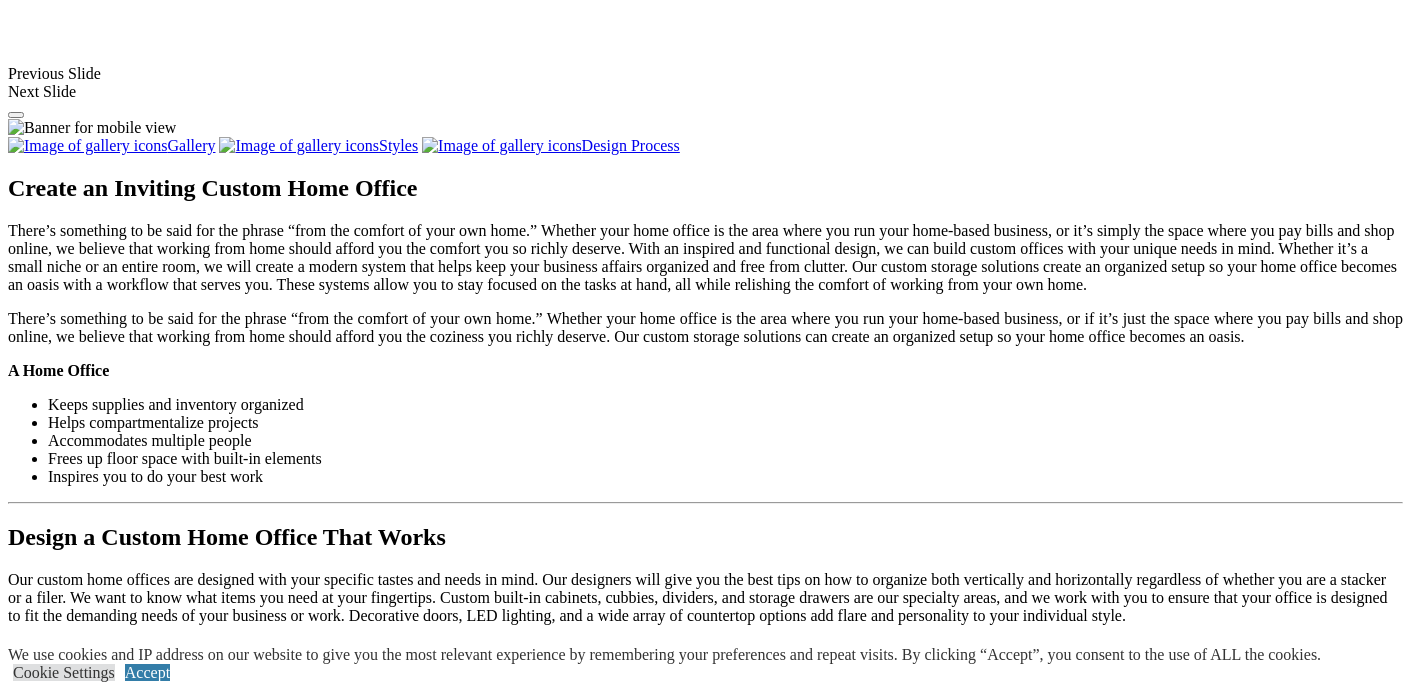scroll, scrollTop: 1901, scrollLeft: 0, axis: vertical 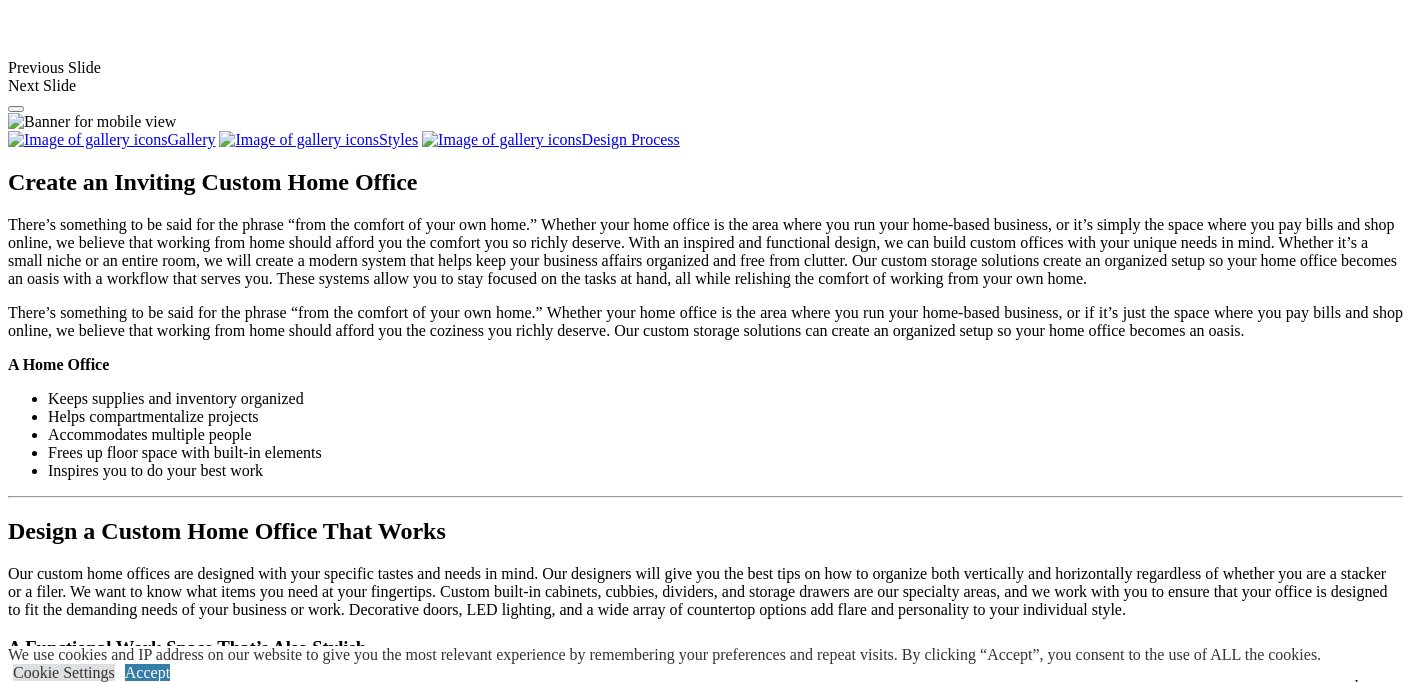 click on "Load More" at bounding box center [44, 1708] 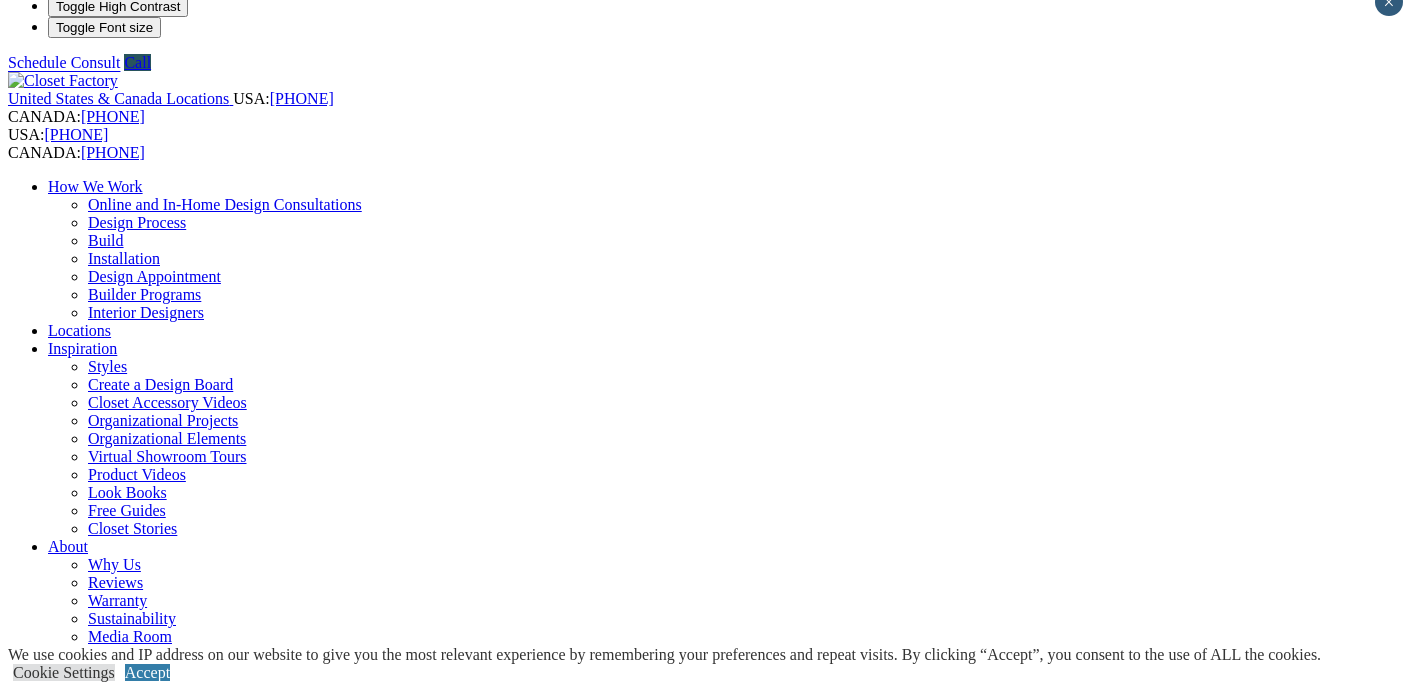 scroll, scrollTop: 0, scrollLeft: 0, axis: both 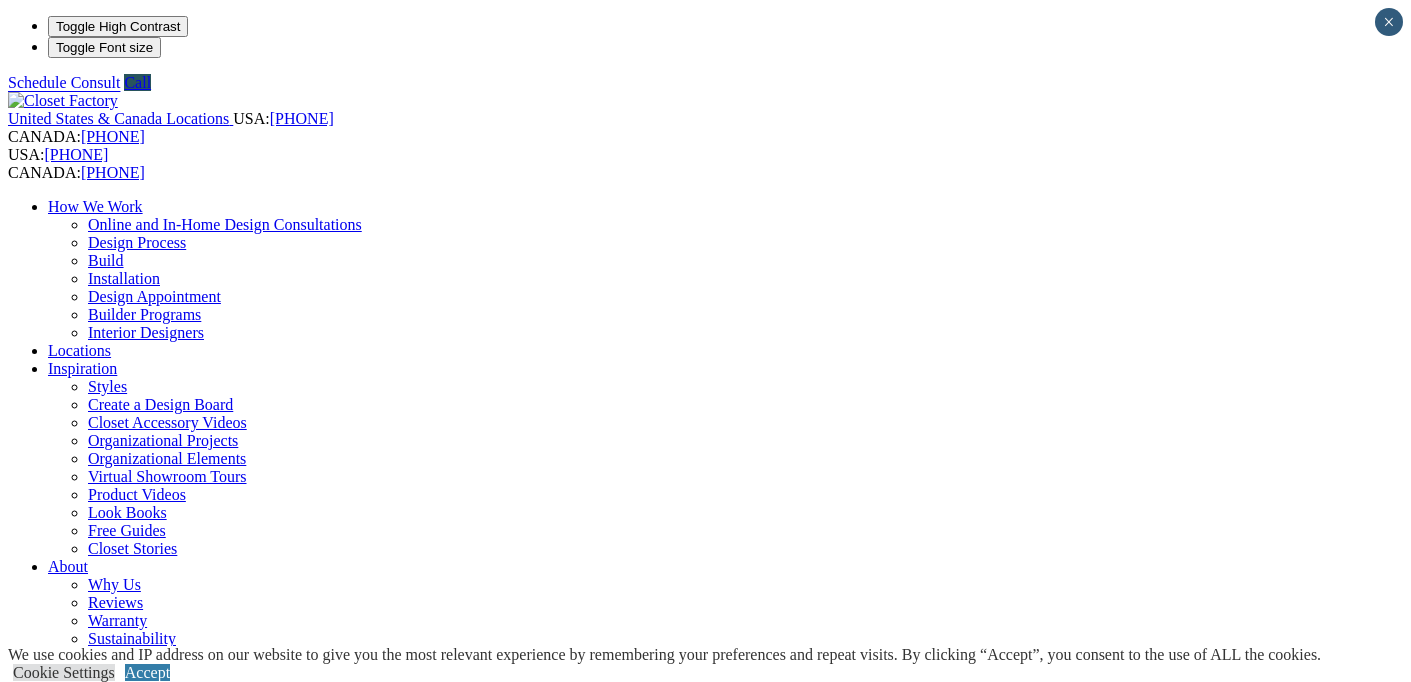 click on "Design Process" at bounding box center (137, 242) 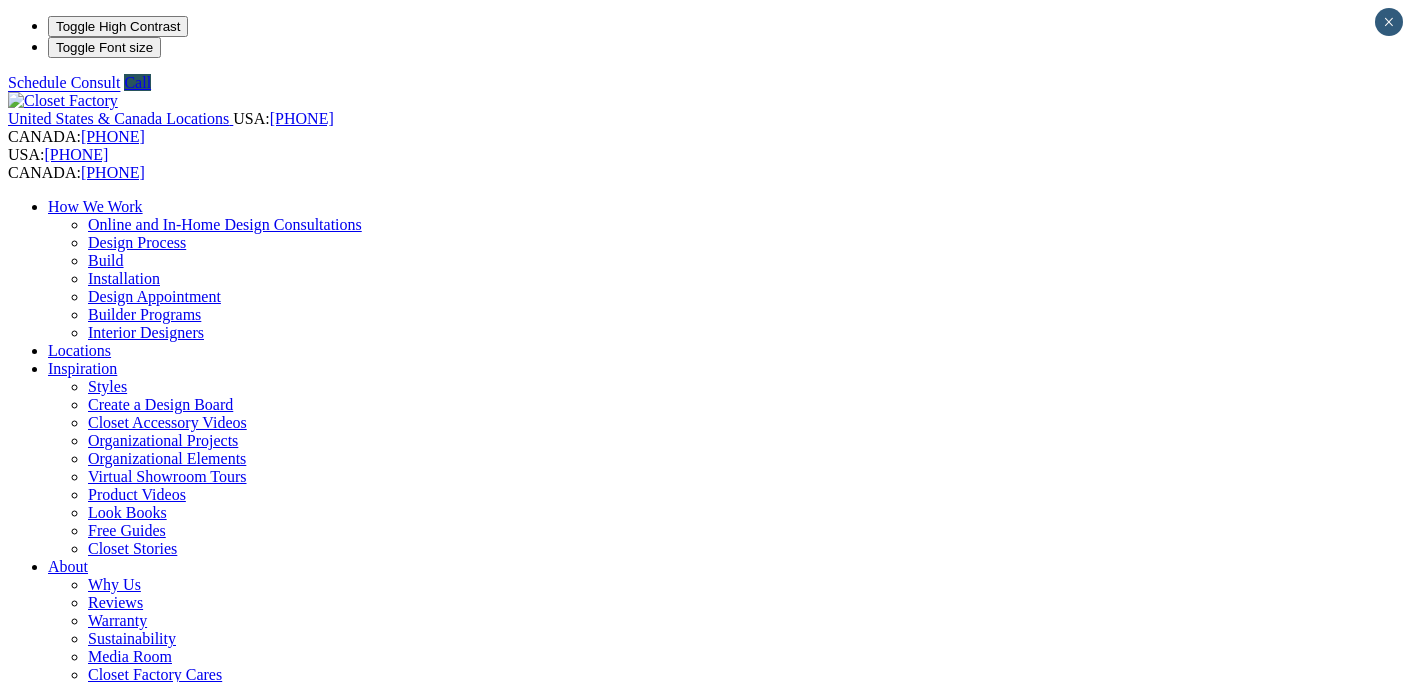 scroll, scrollTop: 0, scrollLeft: 0, axis: both 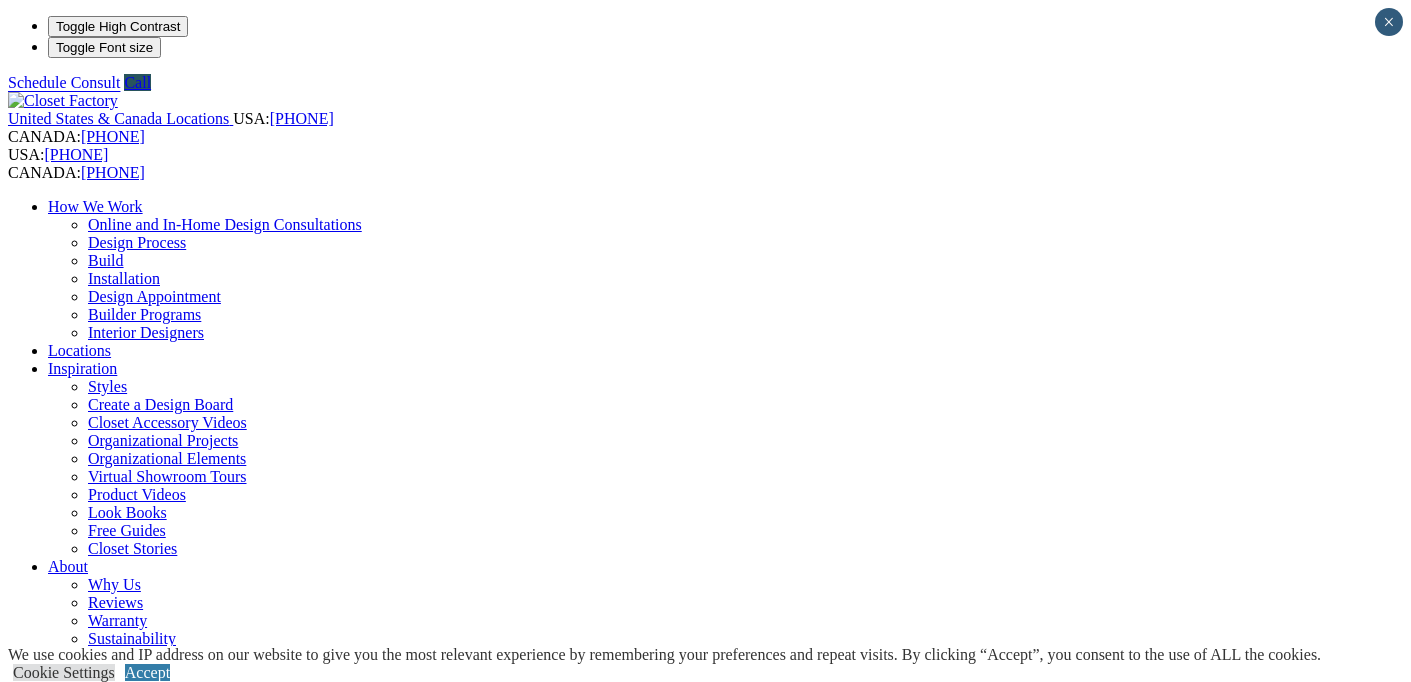 click on "Wine & Pantry" at bounding box center (136, 1246) 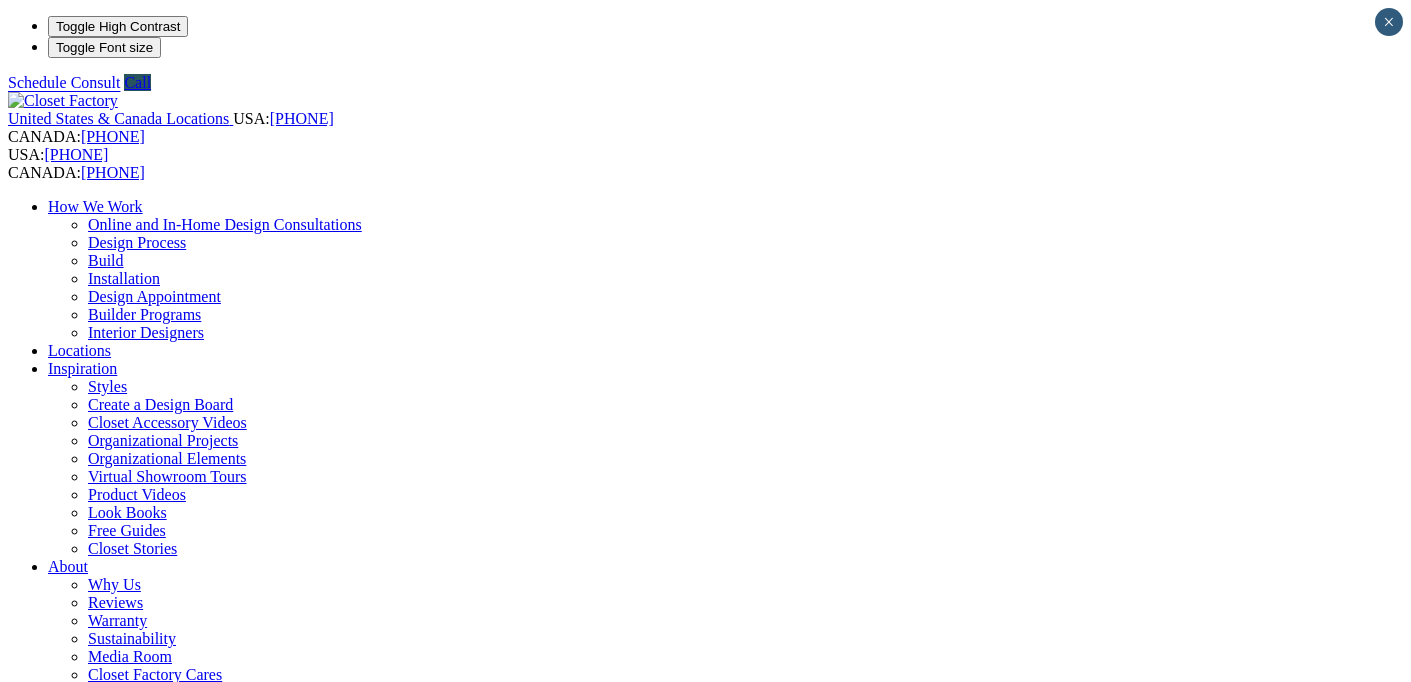 scroll, scrollTop: 0, scrollLeft: 0, axis: both 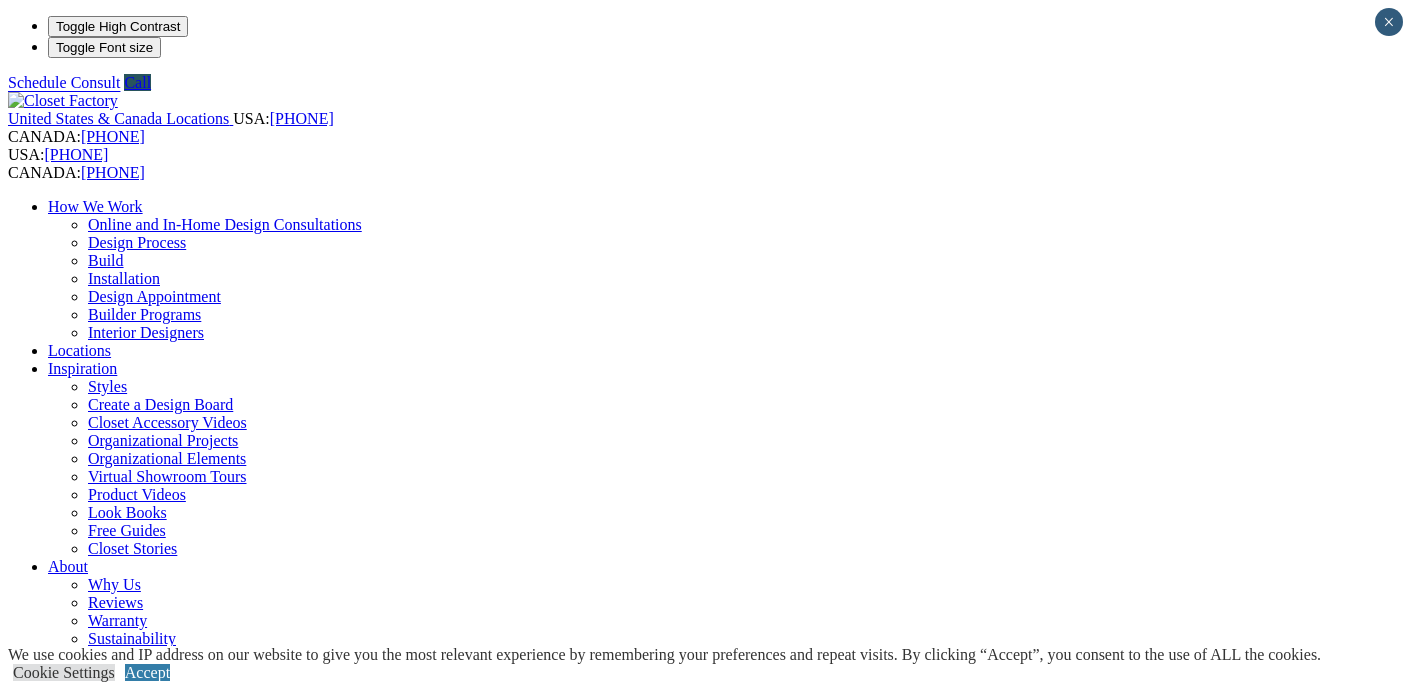 click on "Schedule a Free Consult" at bounding box center (86, 1352) 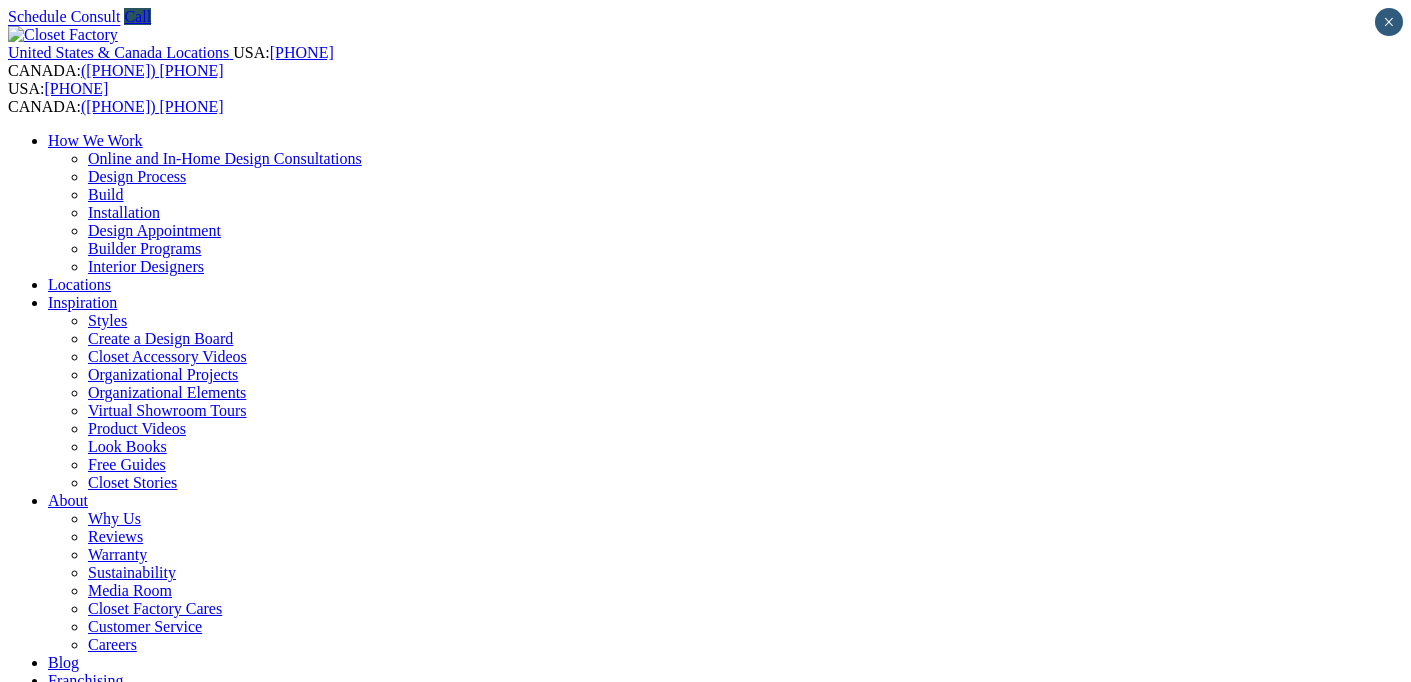 scroll, scrollTop: 0, scrollLeft: 0, axis: both 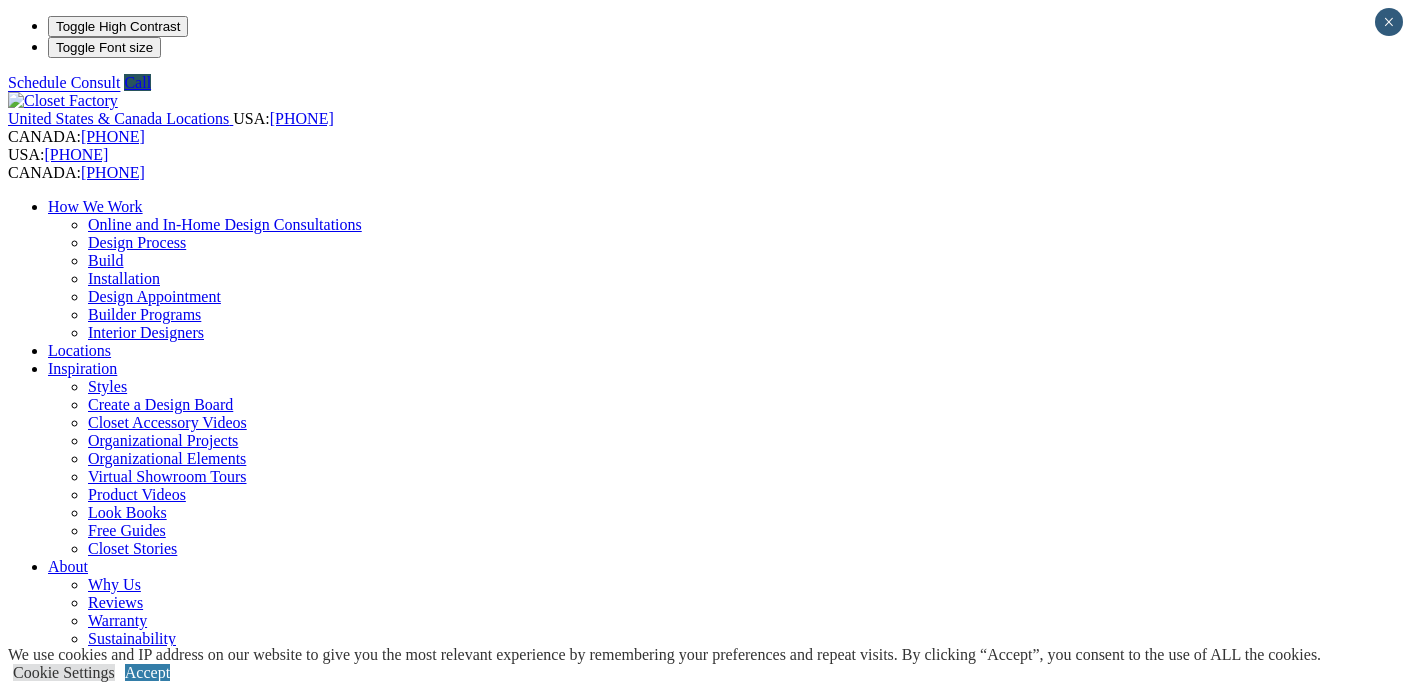 click at bounding box center [79, 1494] 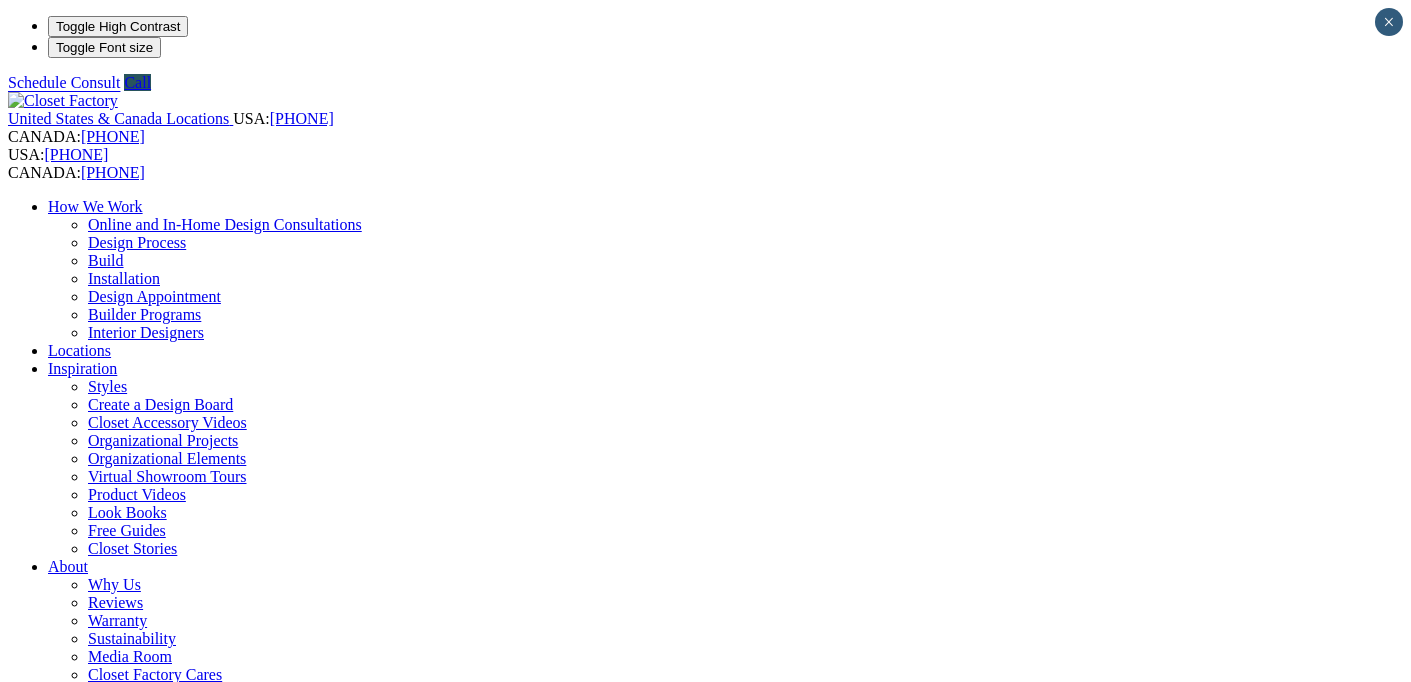 scroll, scrollTop: 0, scrollLeft: 0, axis: both 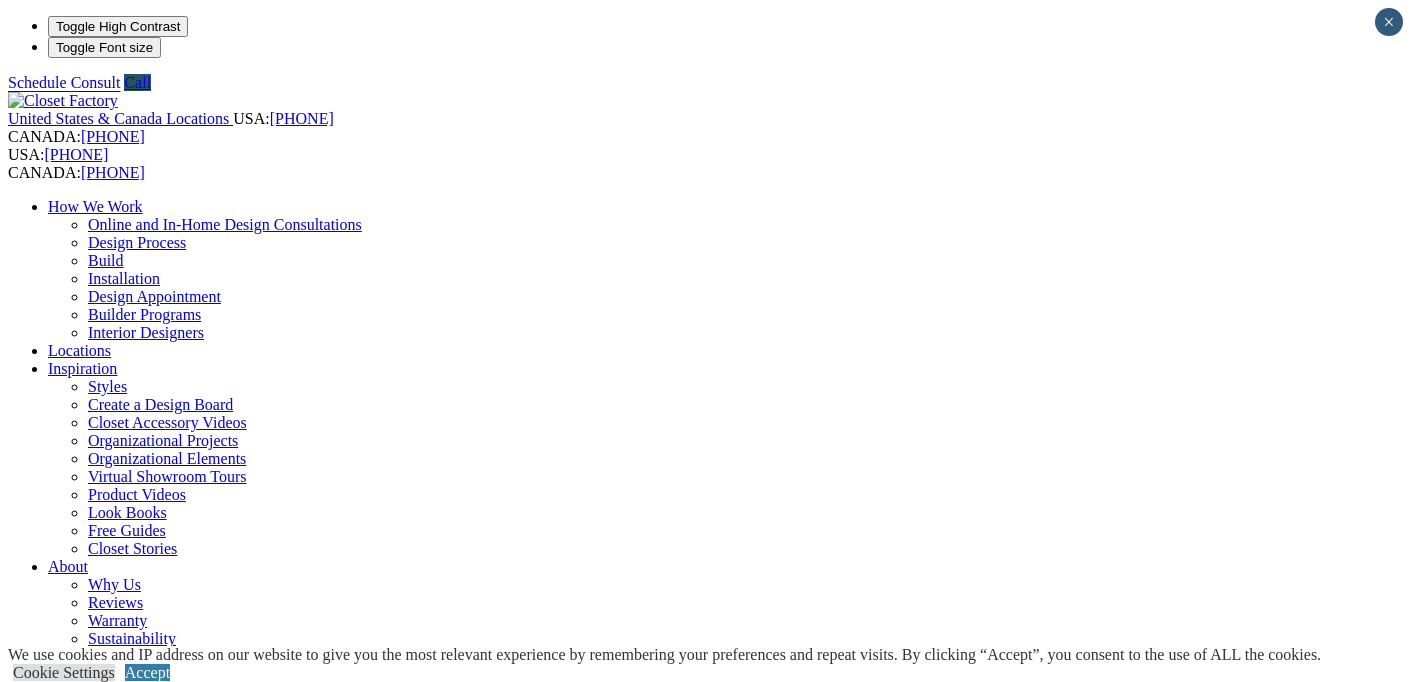 click on "Murphy Beds" at bounding box center [132, 1048] 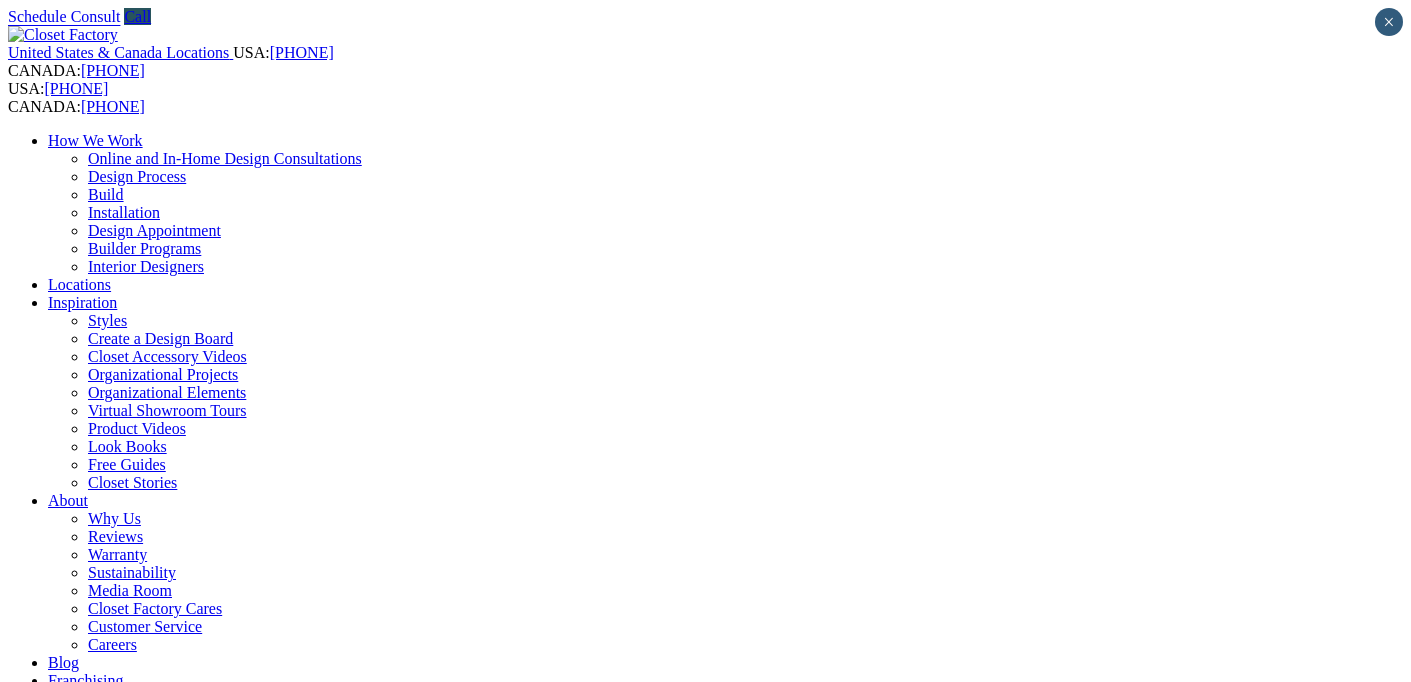 scroll, scrollTop: 0, scrollLeft: 0, axis: both 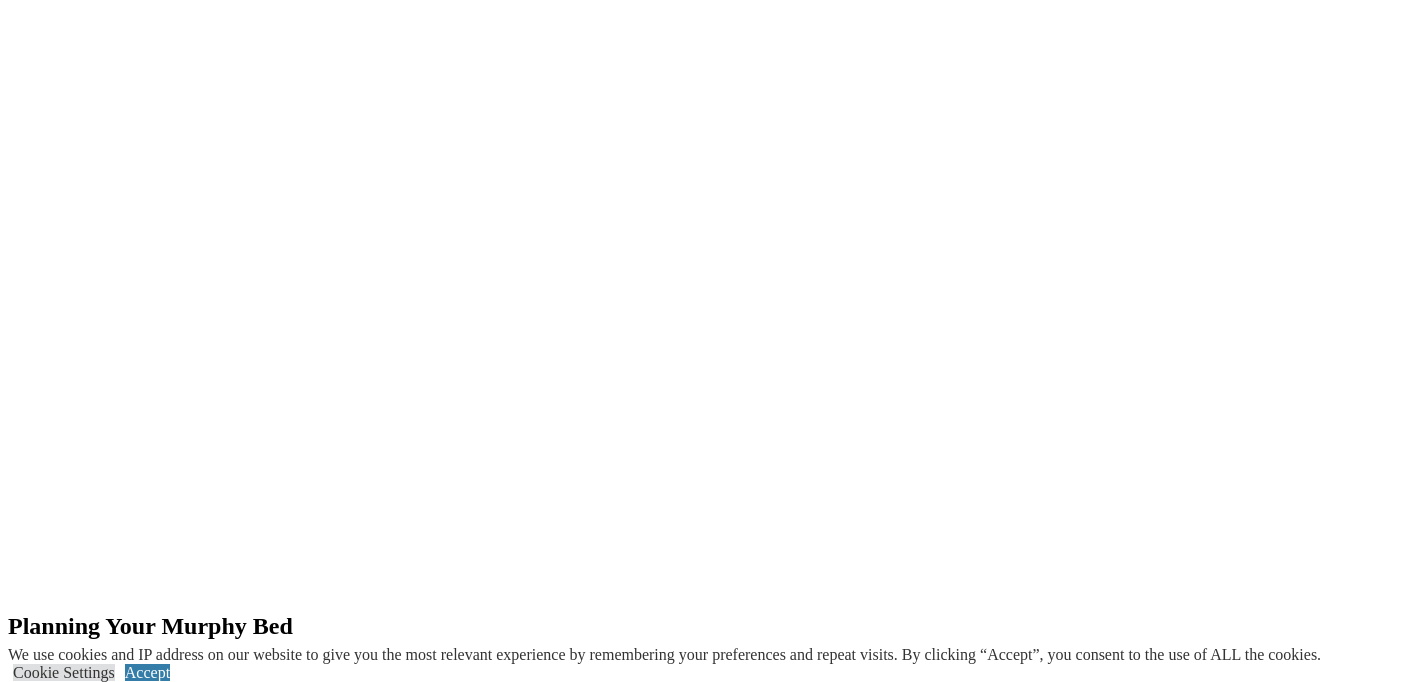 click on "Home Office" at bounding box center [90, -1156] 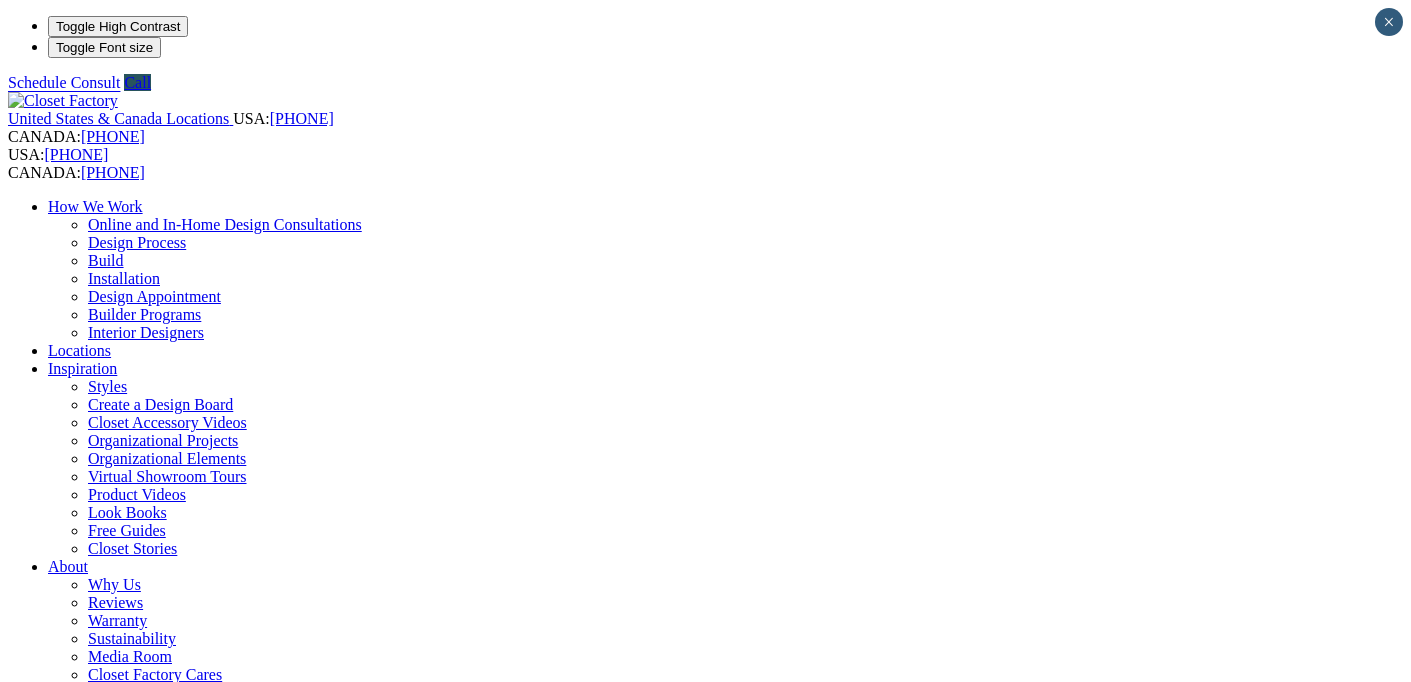 scroll, scrollTop: 0, scrollLeft: 0, axis: both 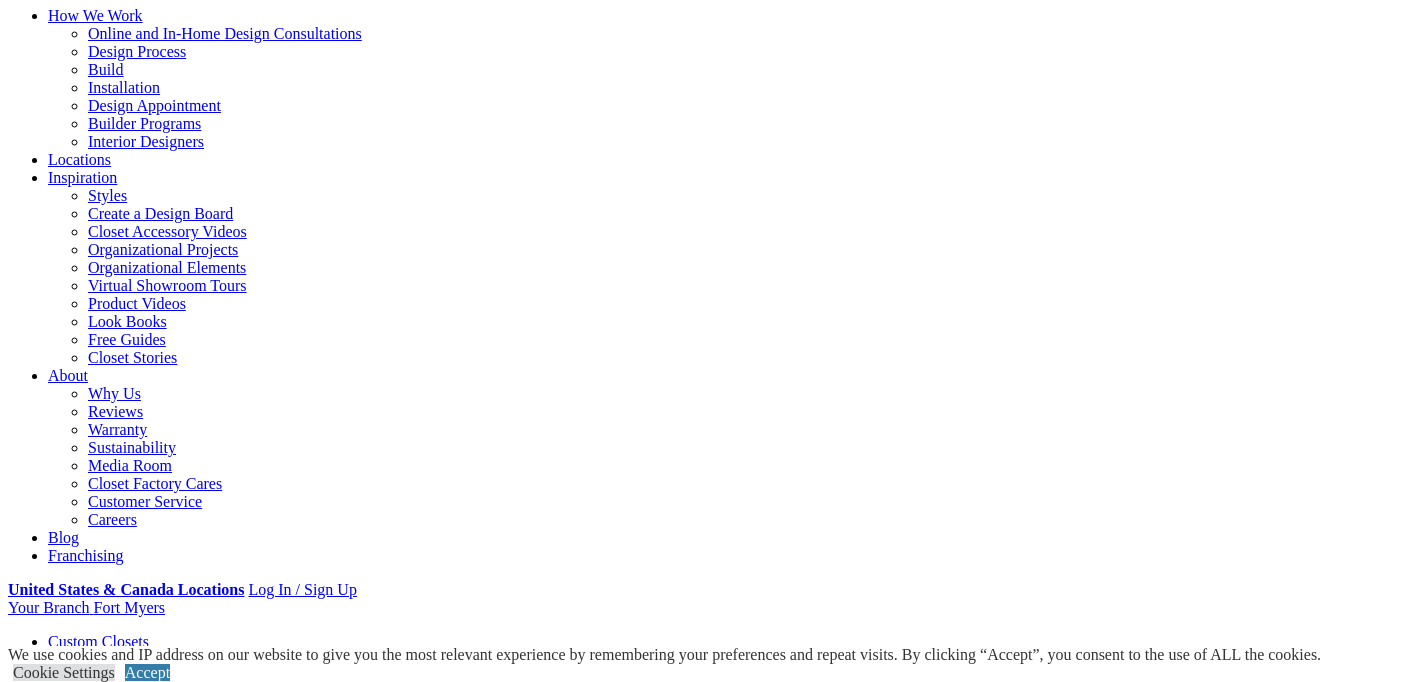 click on "Gallery" at bounding box center (111, 1849) 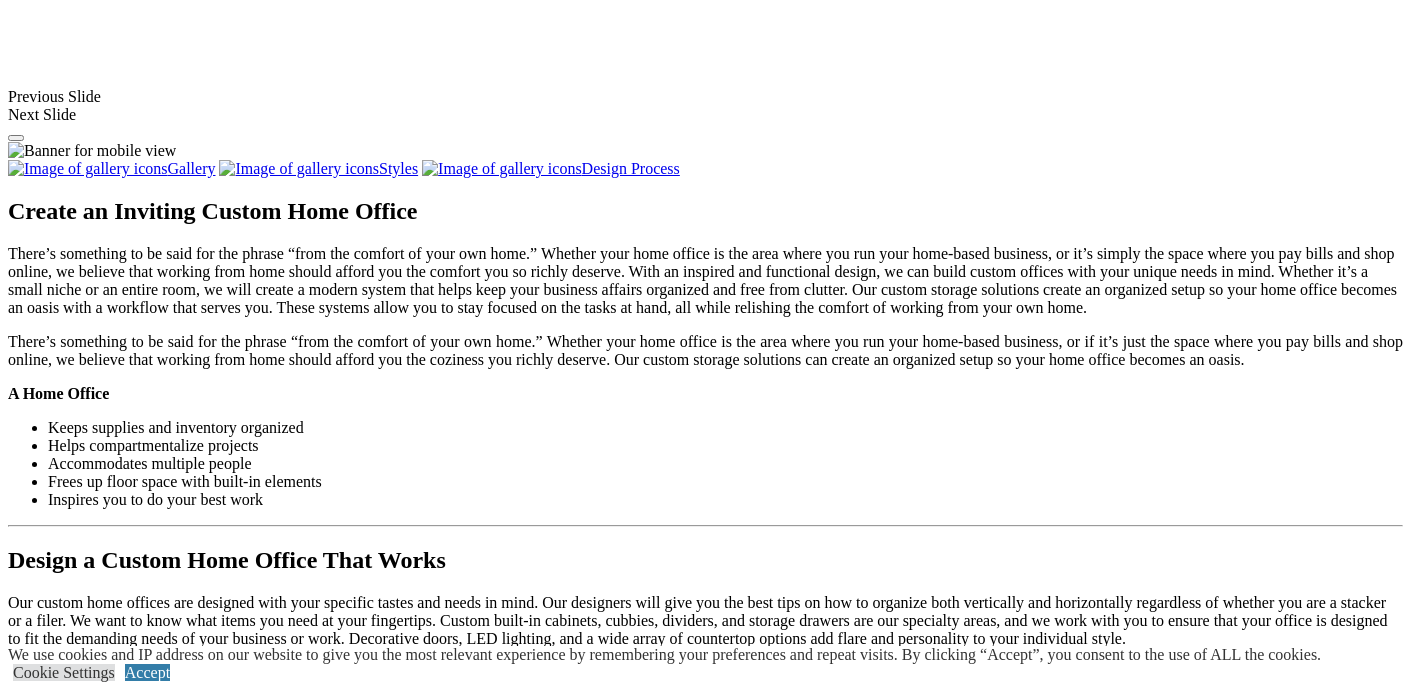 scroll, scrollTop: 1874, scrollLeft: 0, axis: vertical 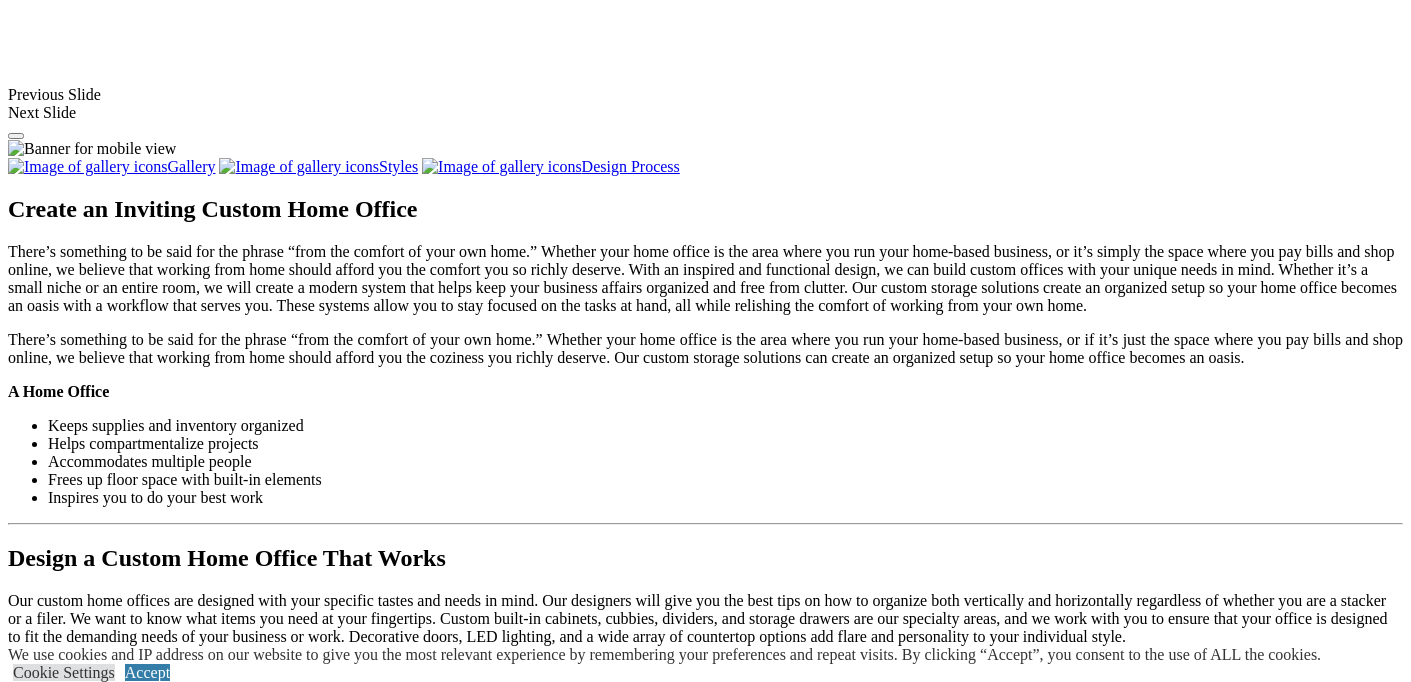 click on "Load More" at bounding box center [44, 1735] 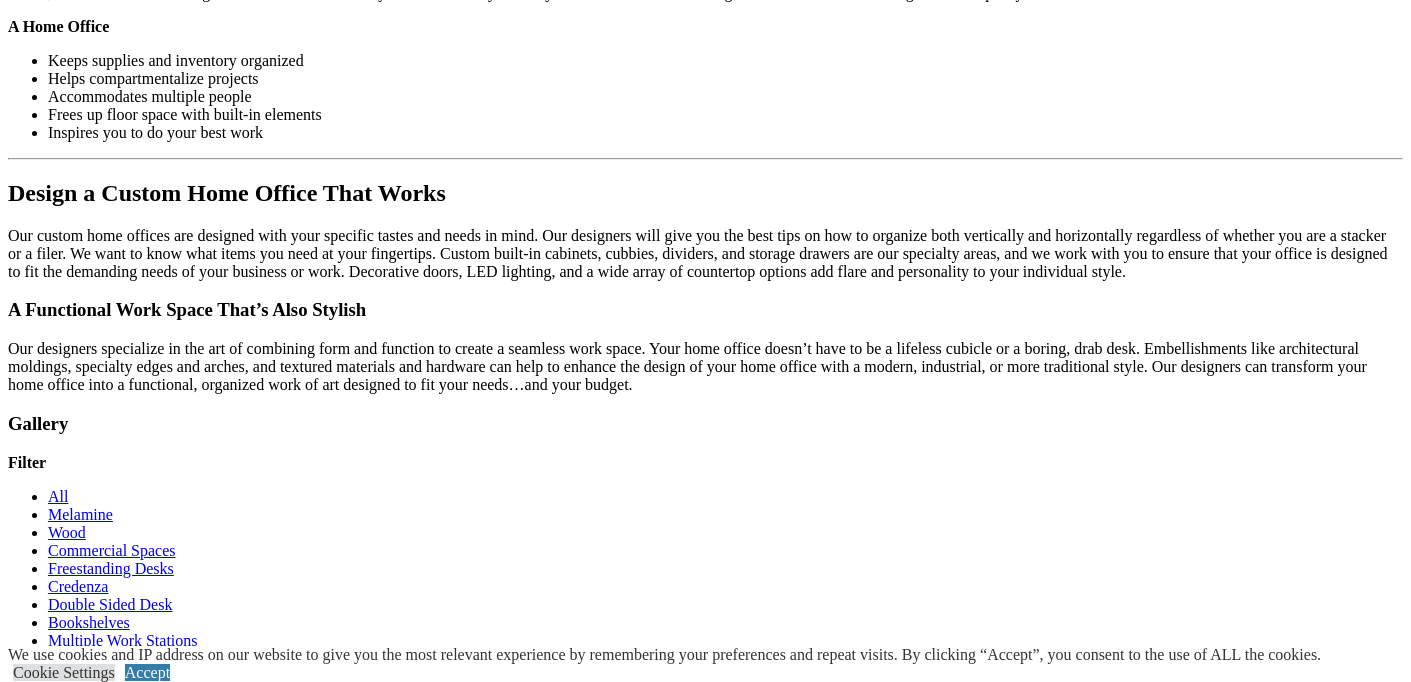 scroll, scrollTop: 2240, scrollLeft: 0, axis: vertical 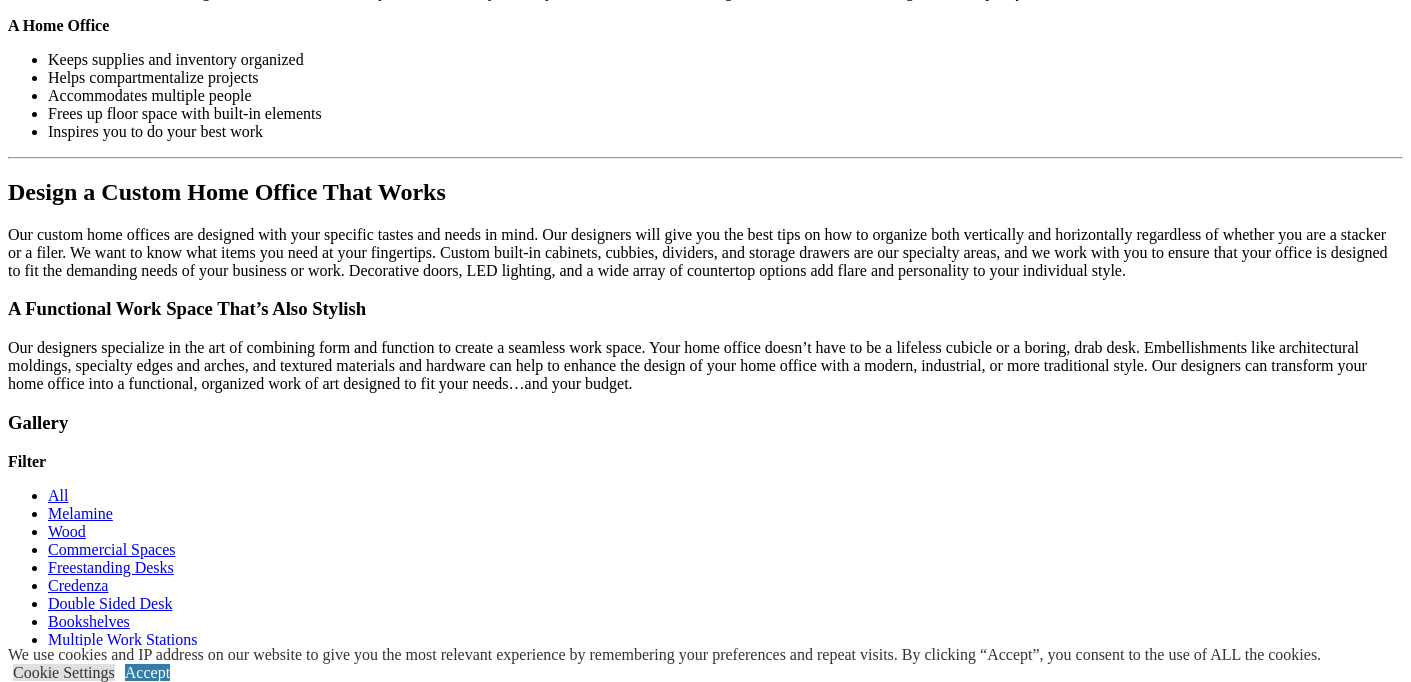 click on "Load More" at bounding box center [44, 1717] 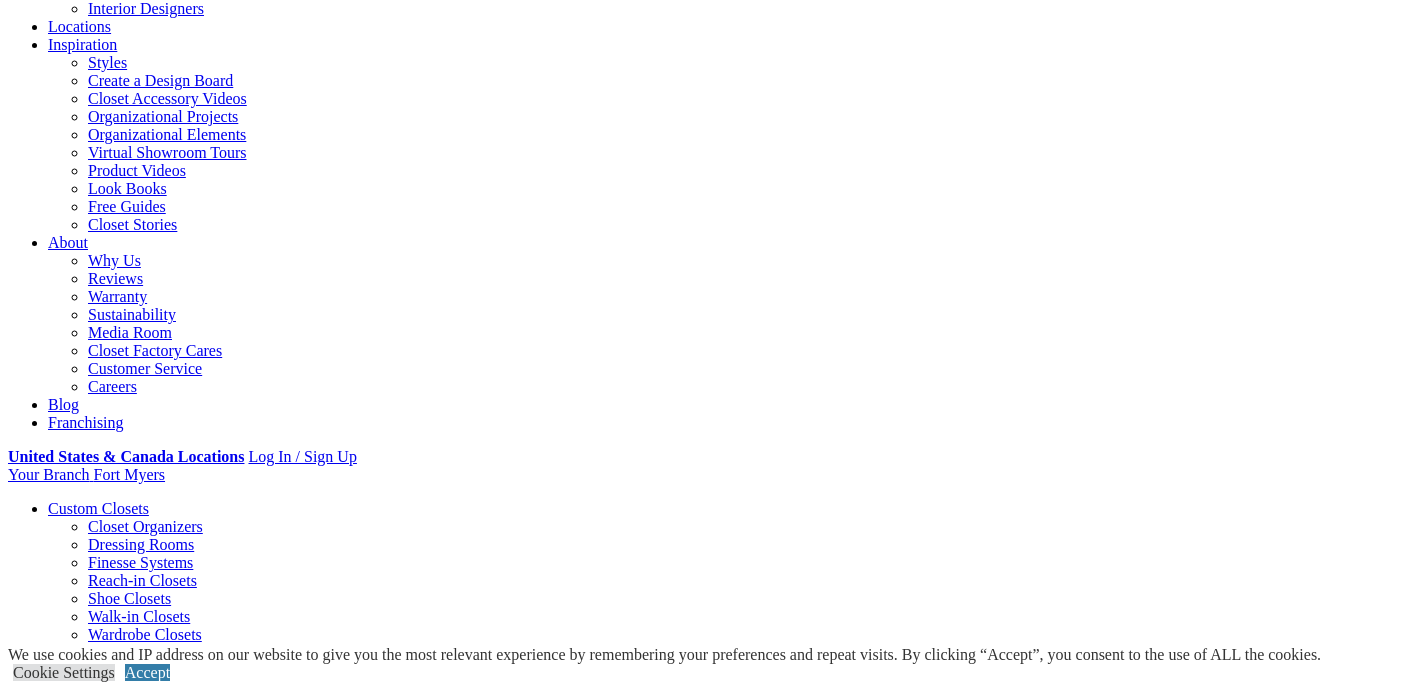 scroll, scrollTop: 313, scrollLeft: 0, axis: vertical 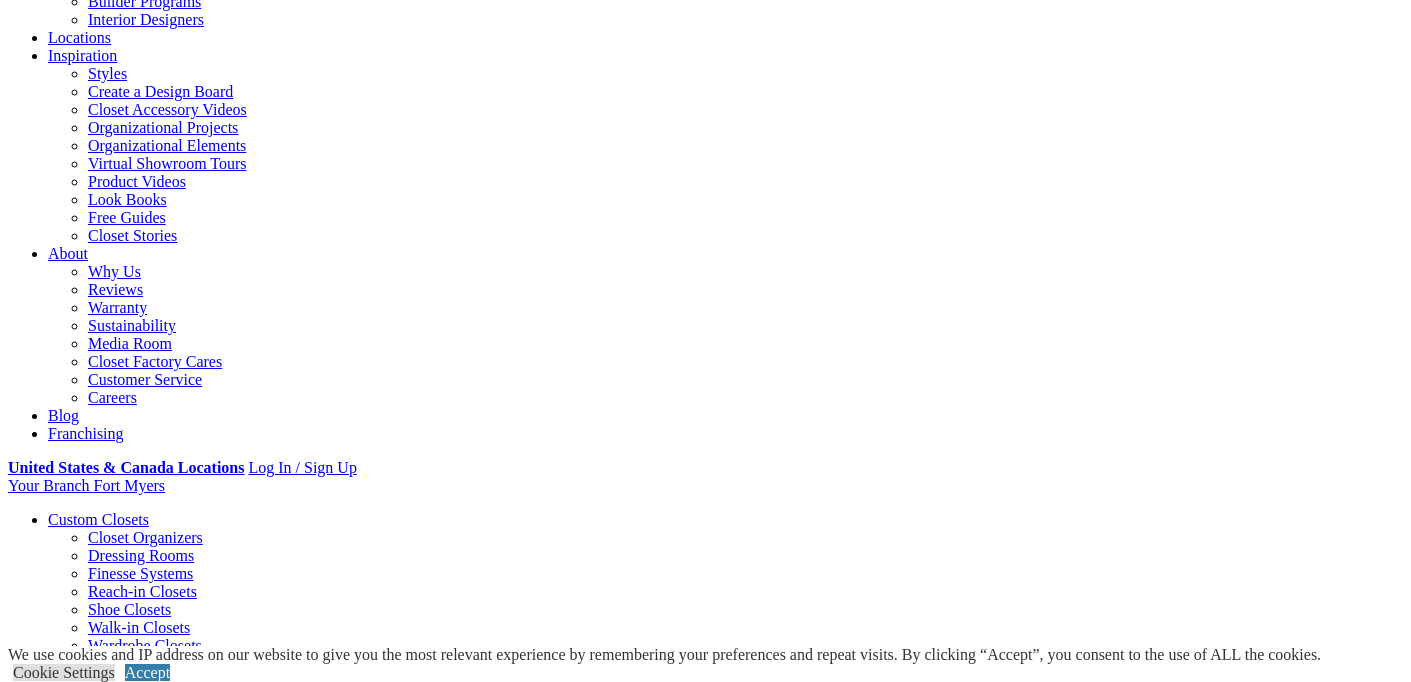 click on "Wine & Pantry" at bounding box center (136, 933) 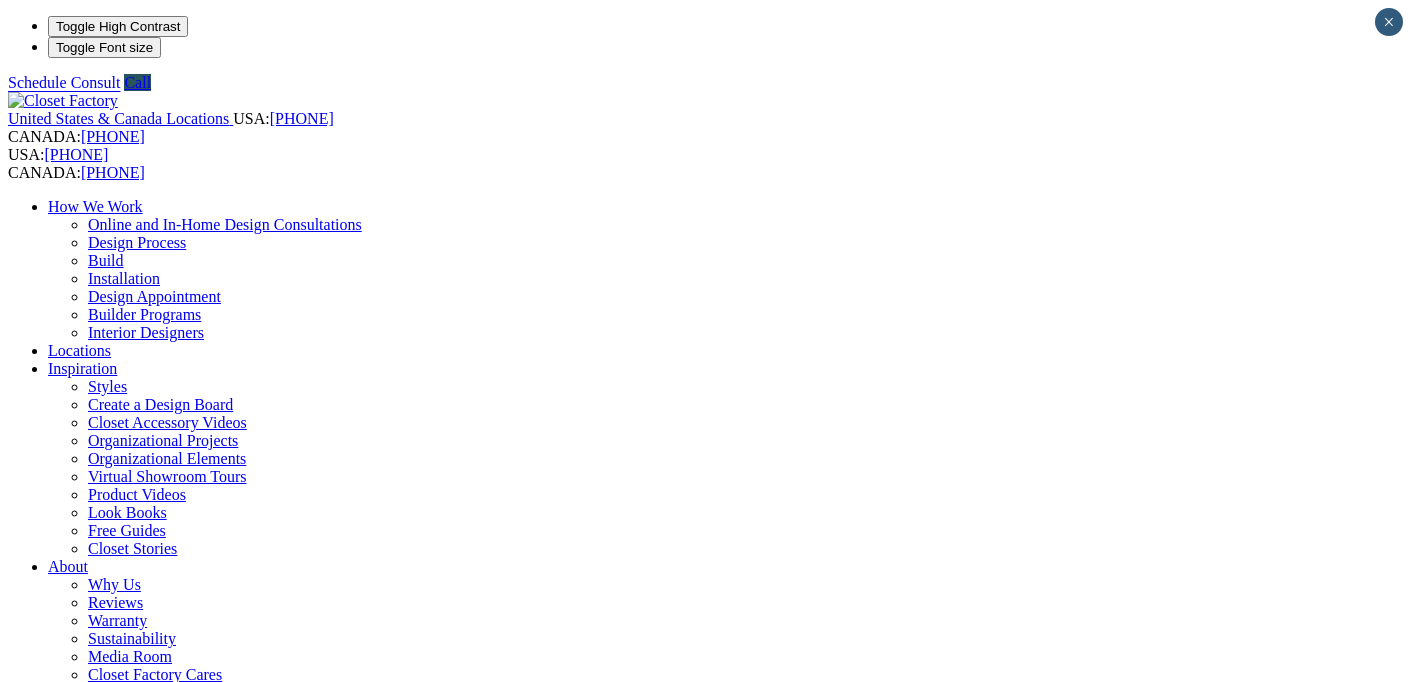 scroll, scrollTop: 0, scrollLeft: 0, axis: both 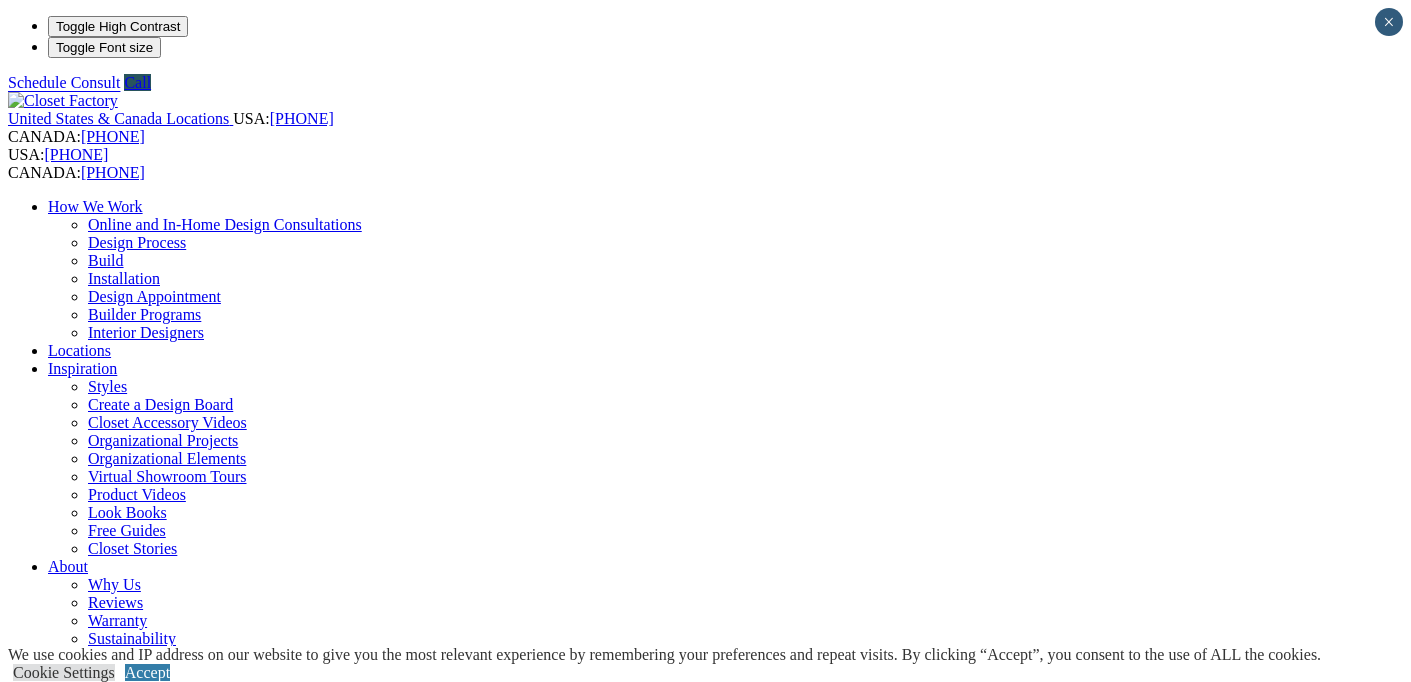 click on "Schedule a Free Consult" at bounding box center (86, 1352) 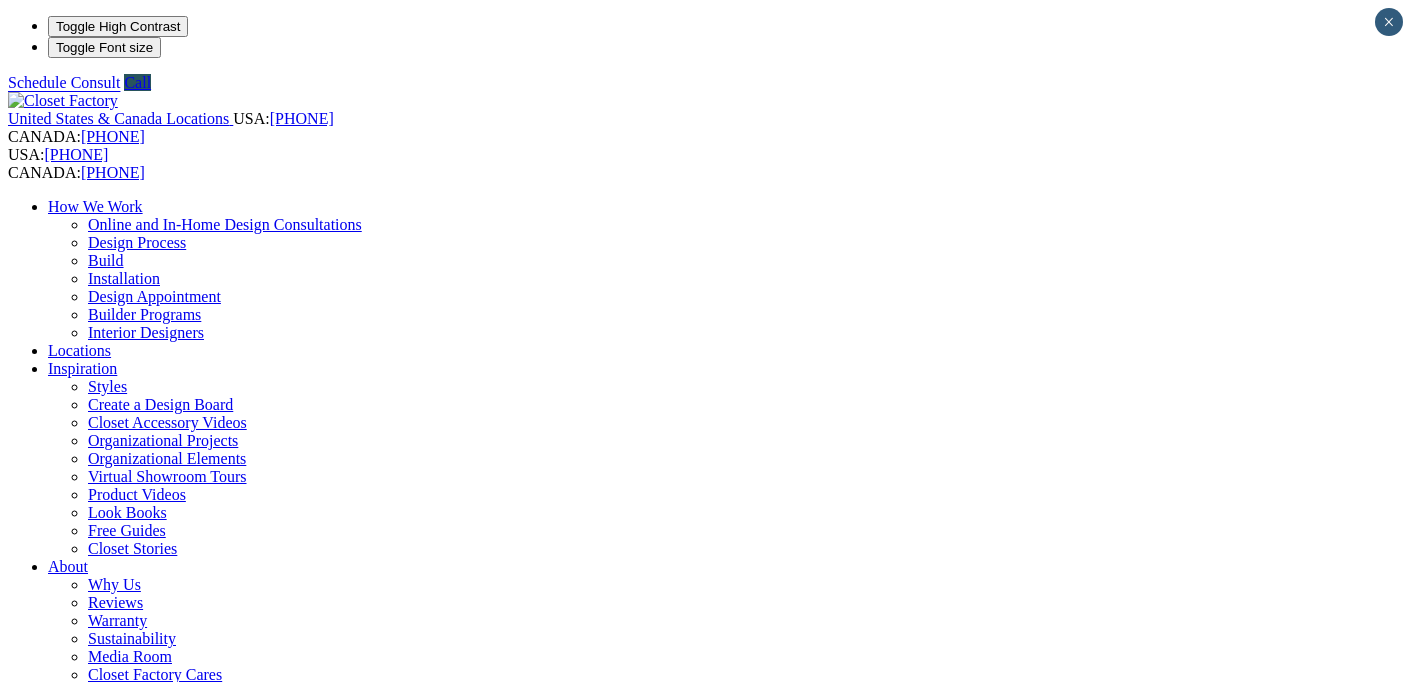 scroll, scrollTop: 0, scrollLeft: 0, axis: both 